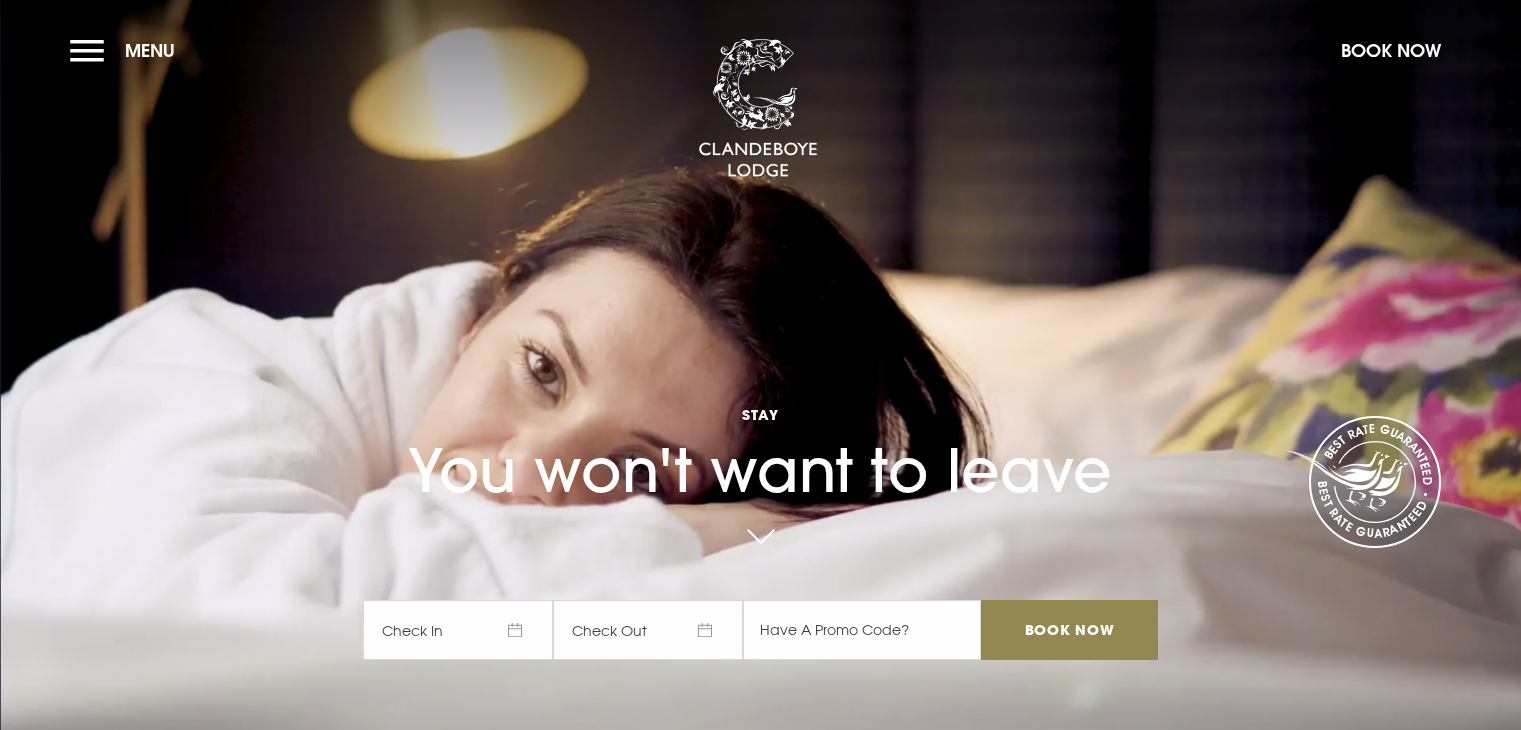 scroll, scrollTop: 0, scrollLeft: 0, axis: both 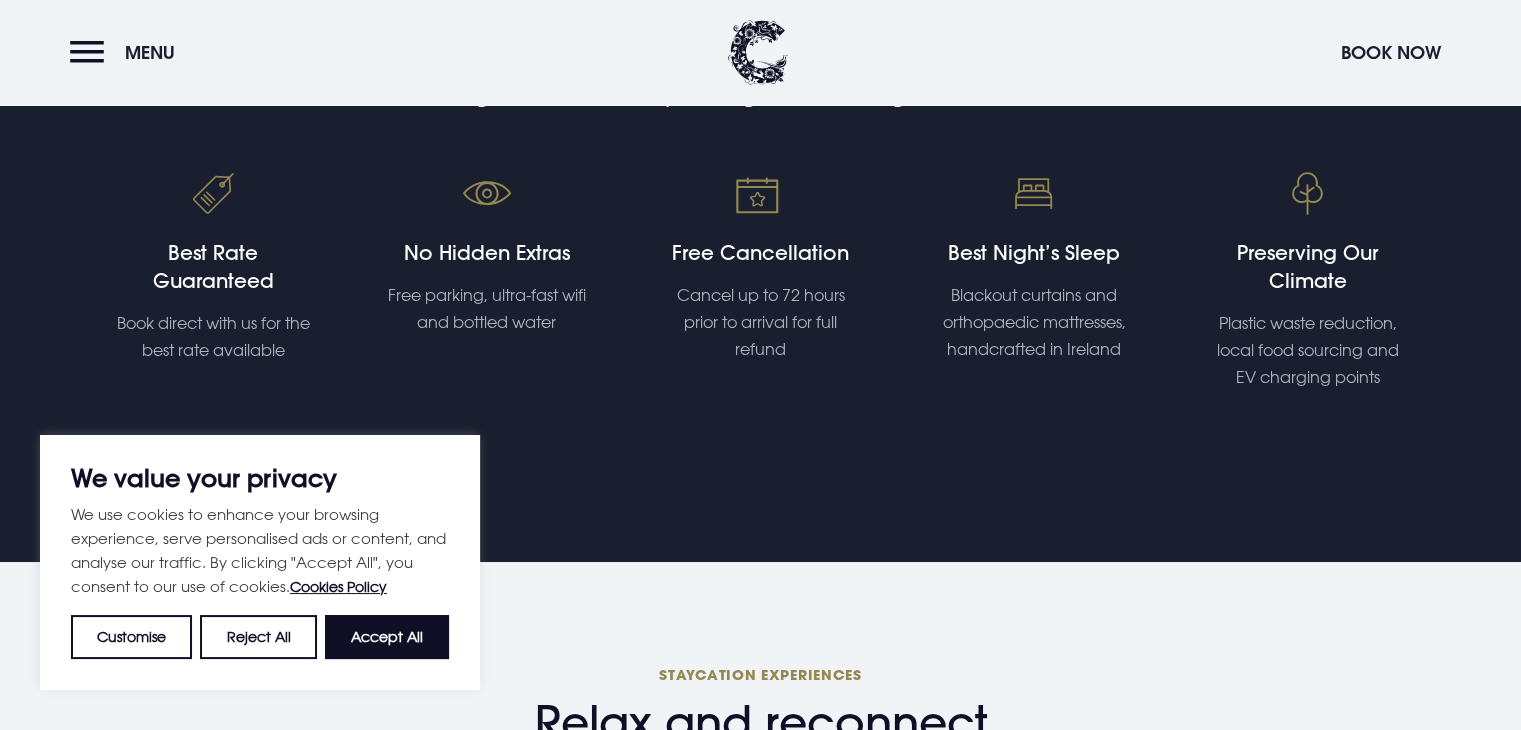 click on "Accept All" at bounding box center (387, 637) 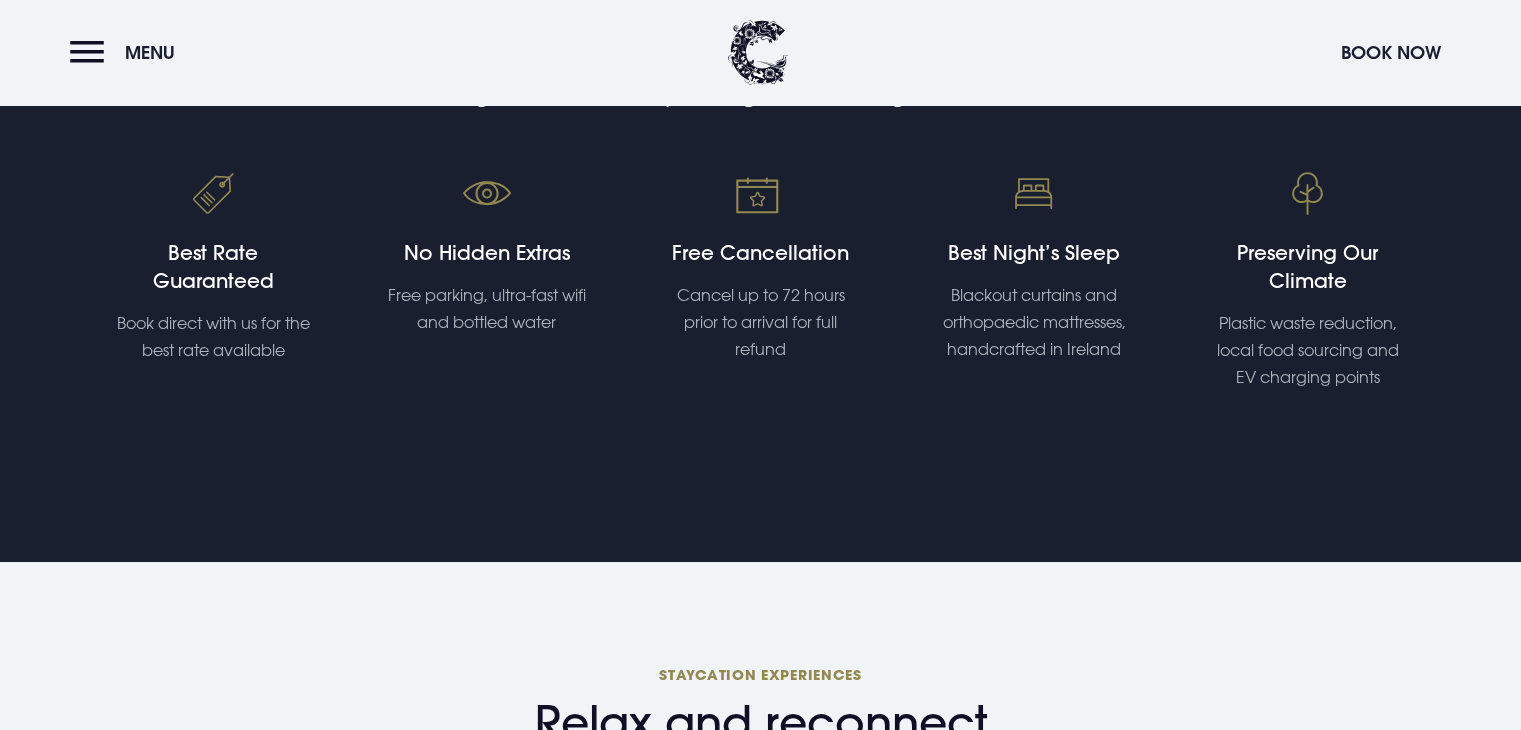 checkbox on "true" 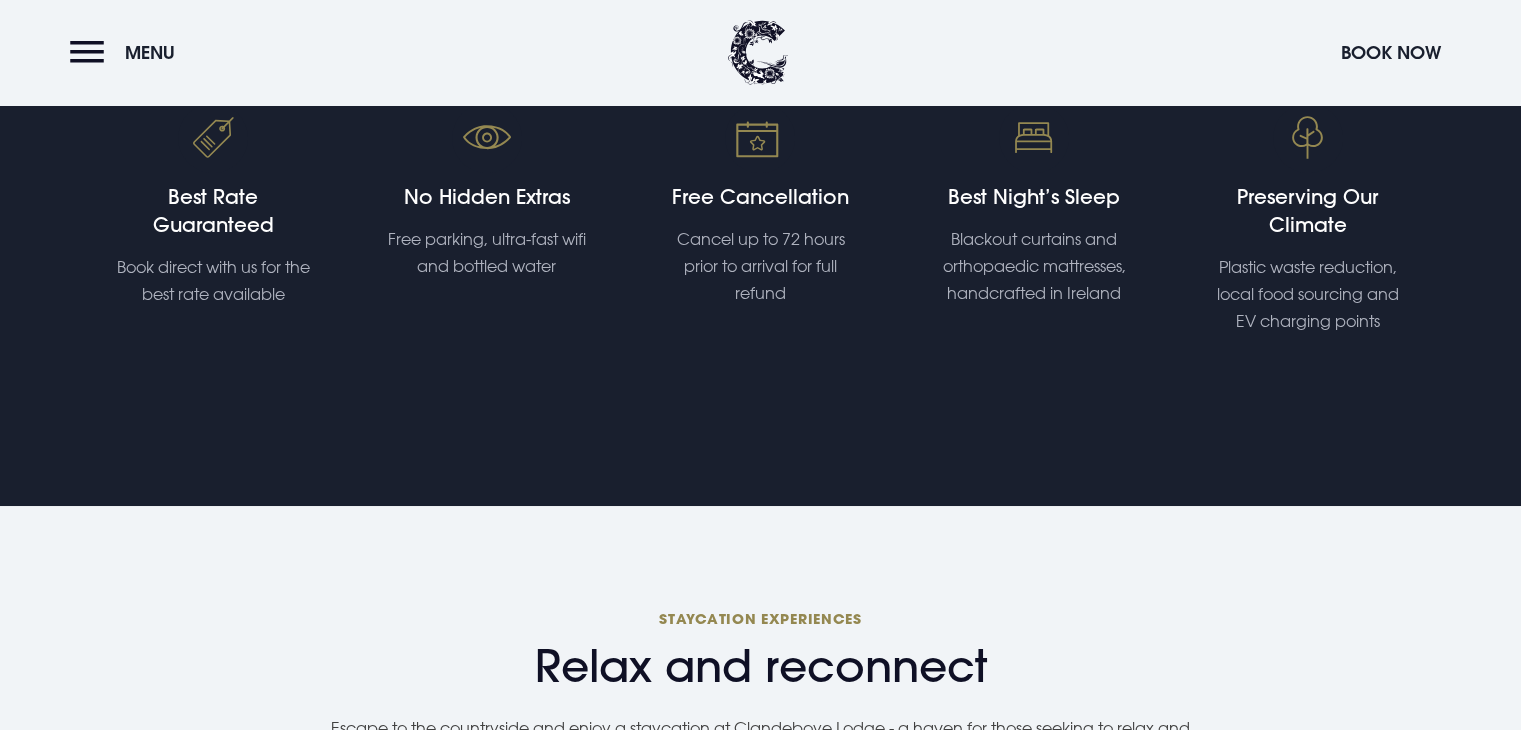 scroll, scrollTop: 800, scrollLeft: 0, axis: vertical 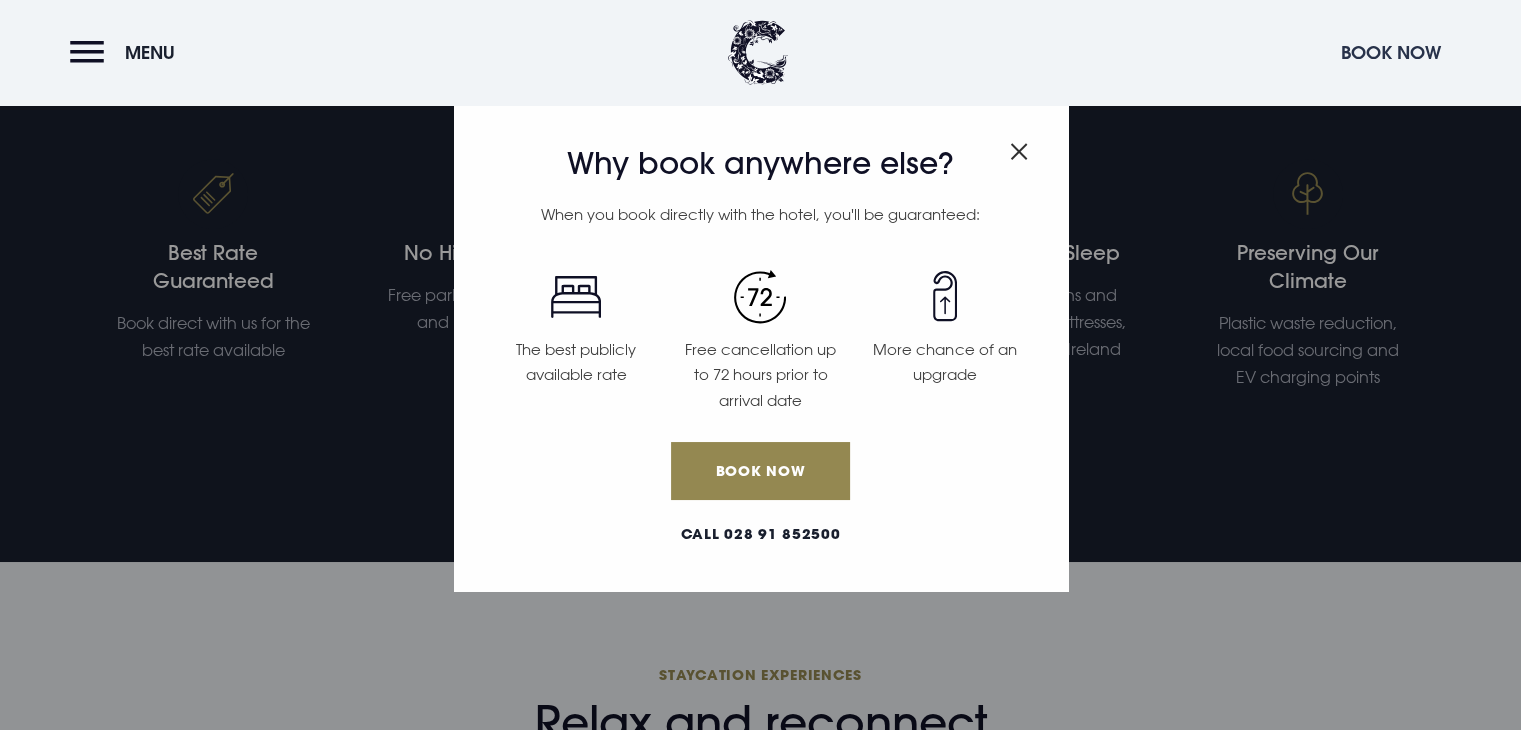 click on "Book Now" at bounding box center (1391, 52) 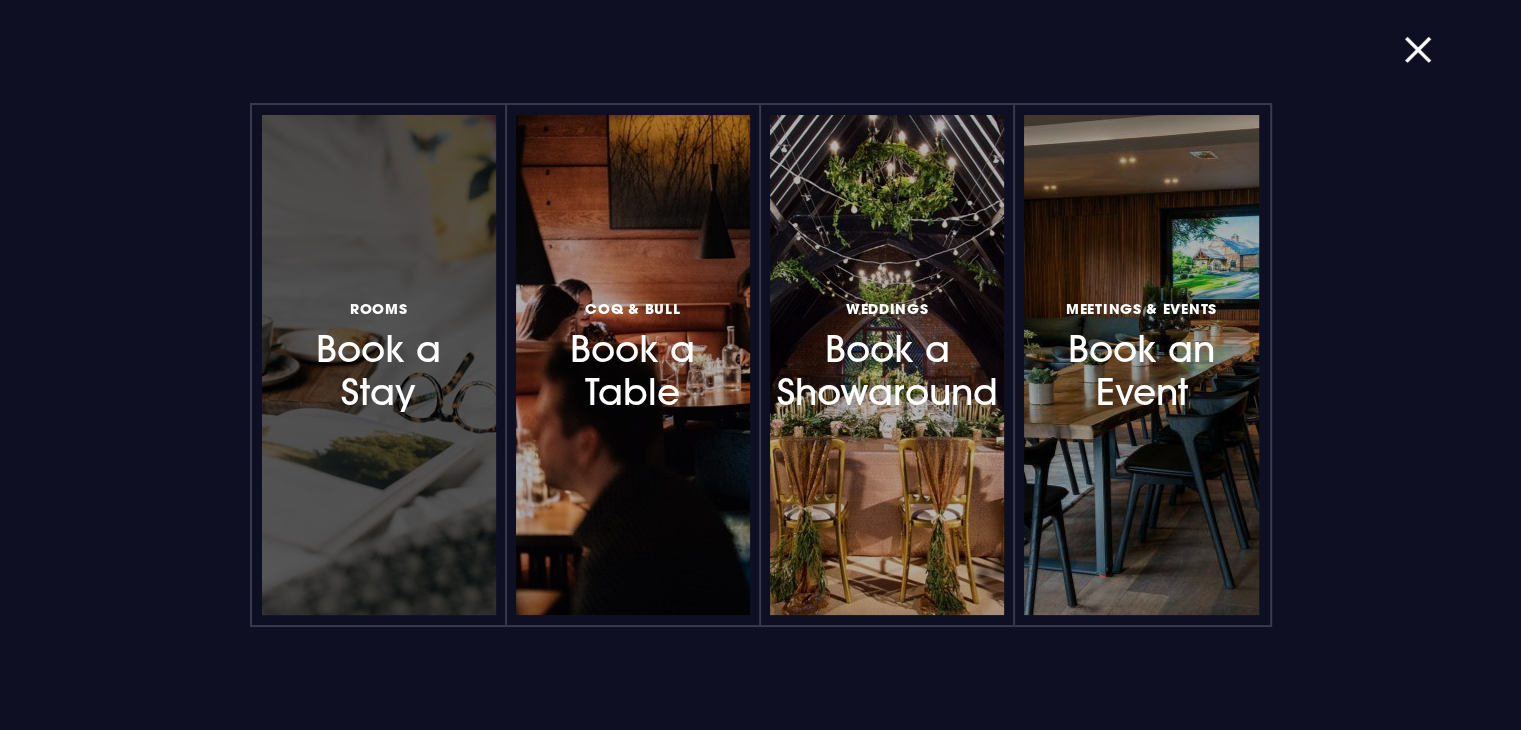 click on "Rooms
Book a Stay" at bounding box center [379, 354] 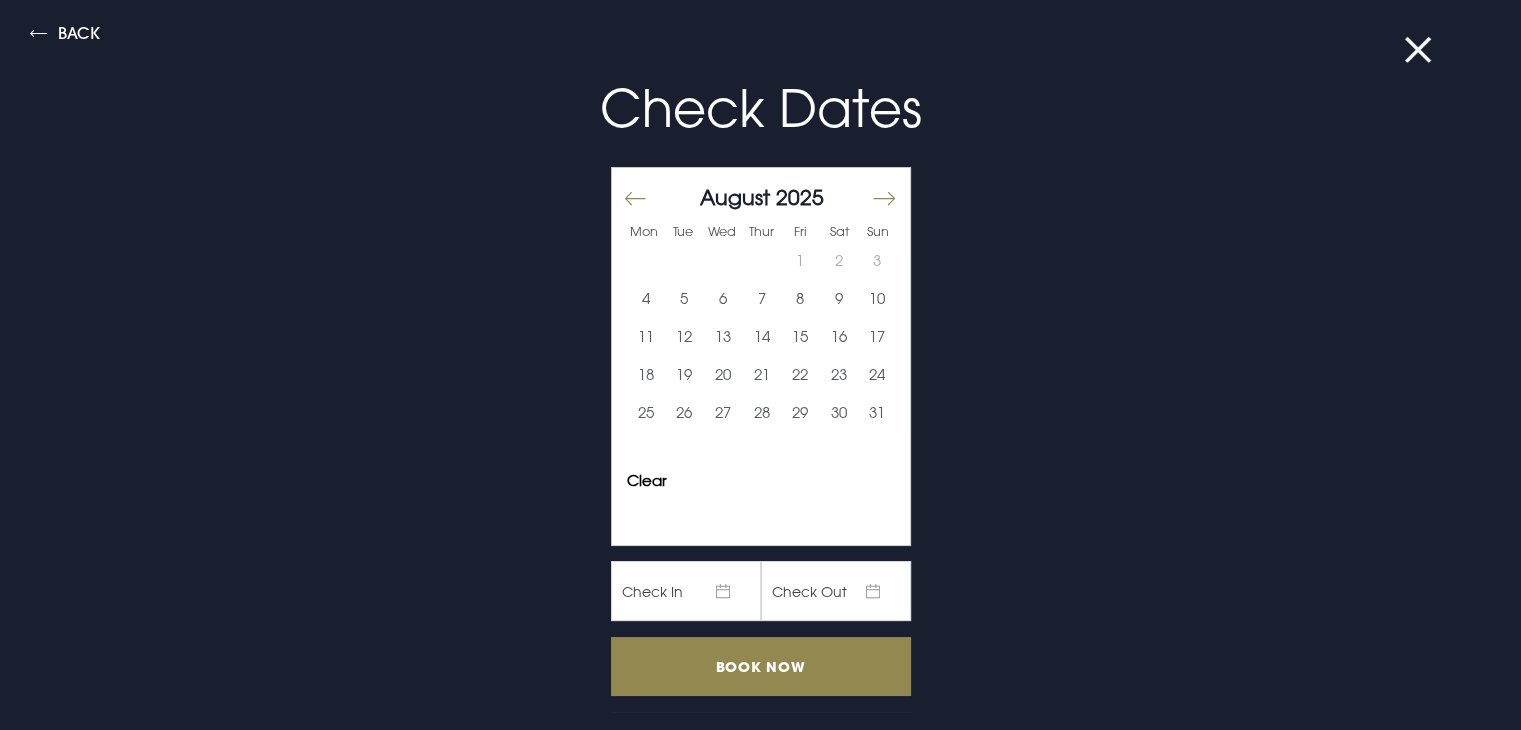 click at bounding box center [883, 198] 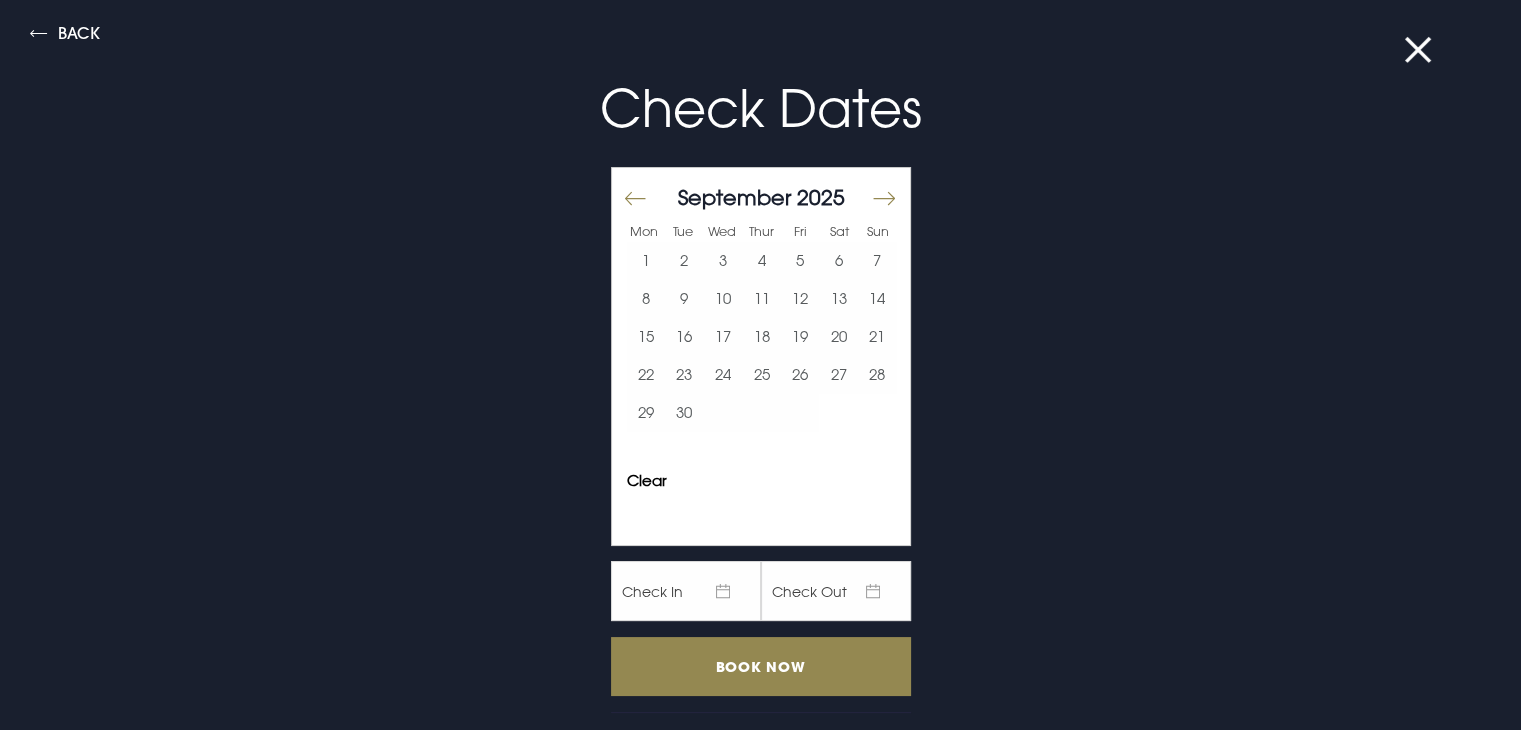 click at bounding box center [883, 198] 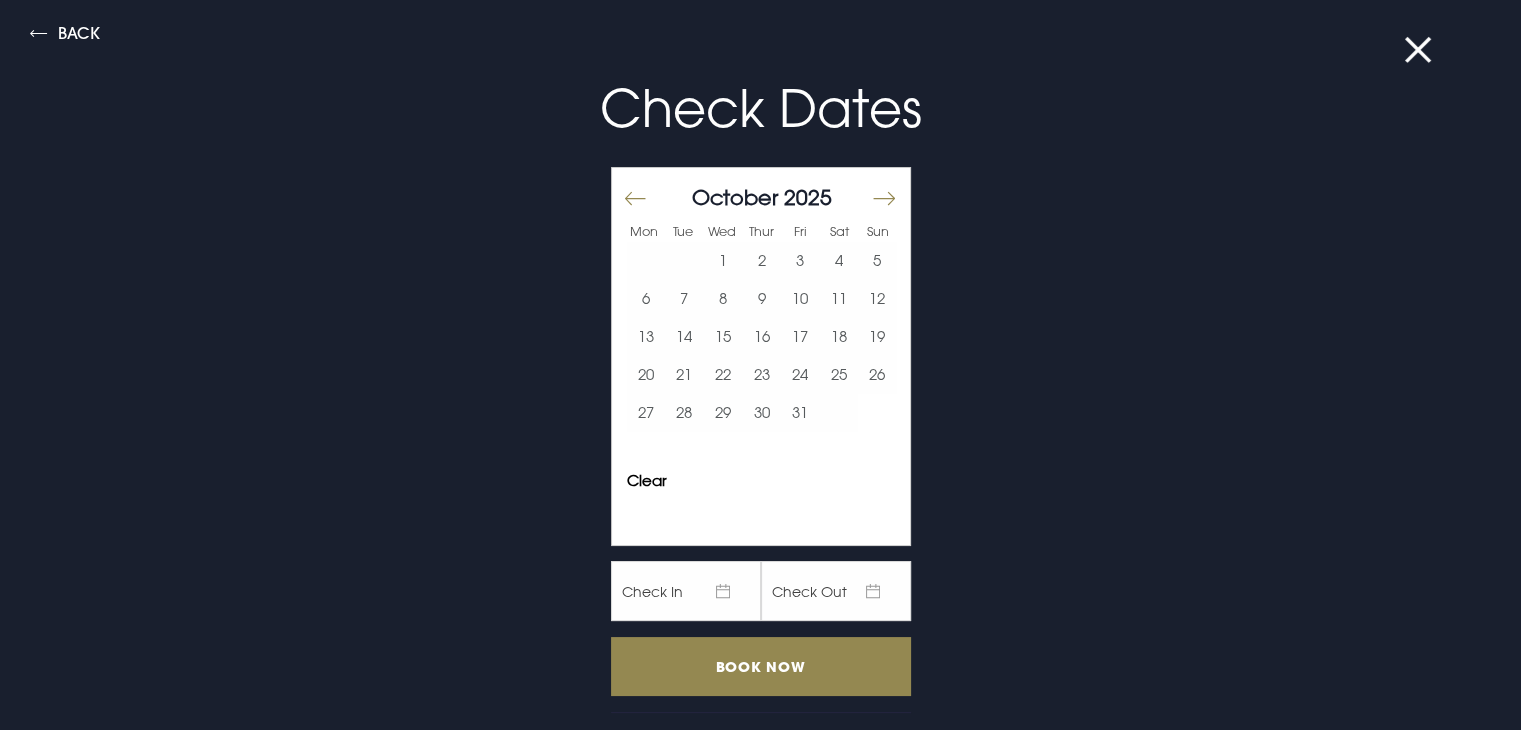 click at bounding box center (883, 198) 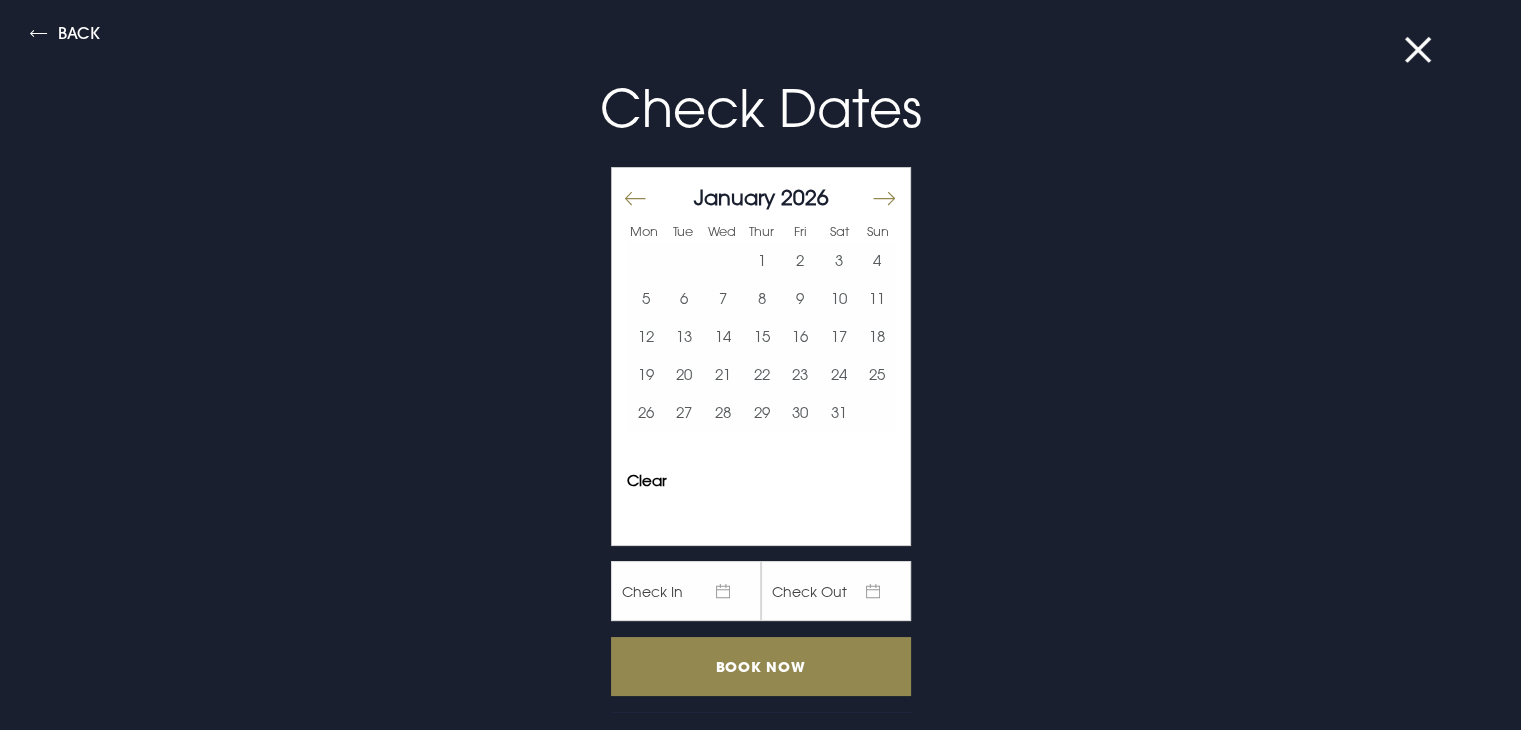 click at bounding box center (883, 198) 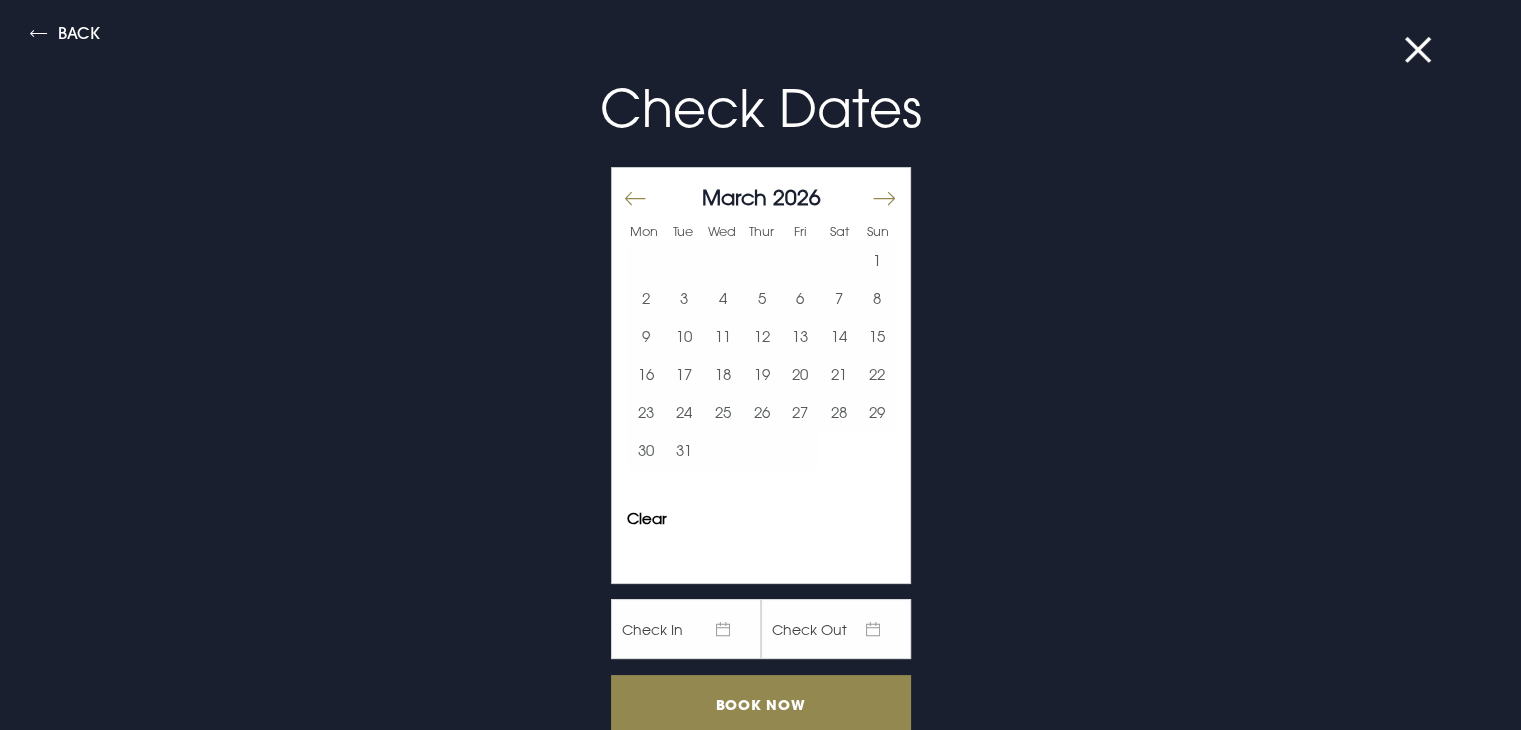 click at bounding box center [883, 198] 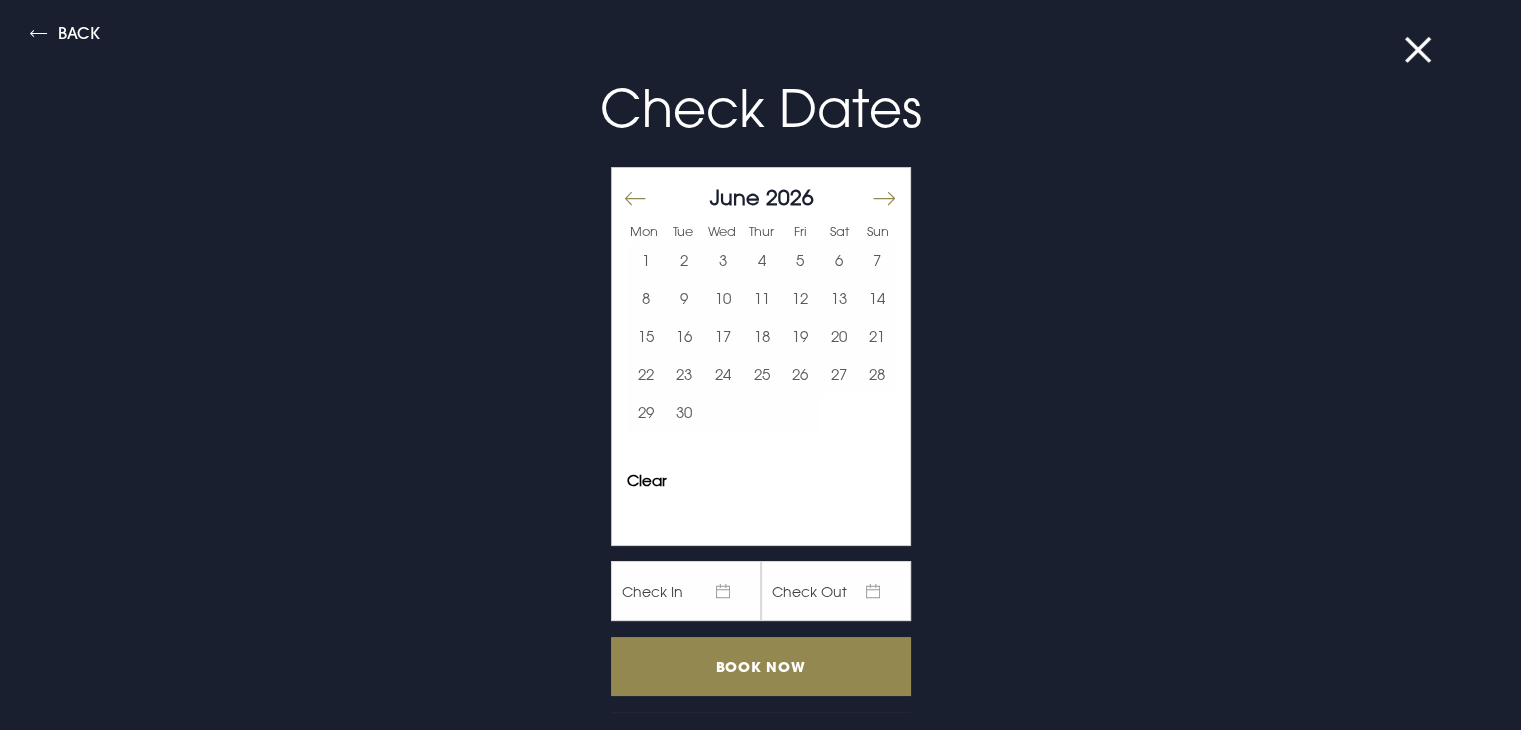 click at bounding box center [883, 198] 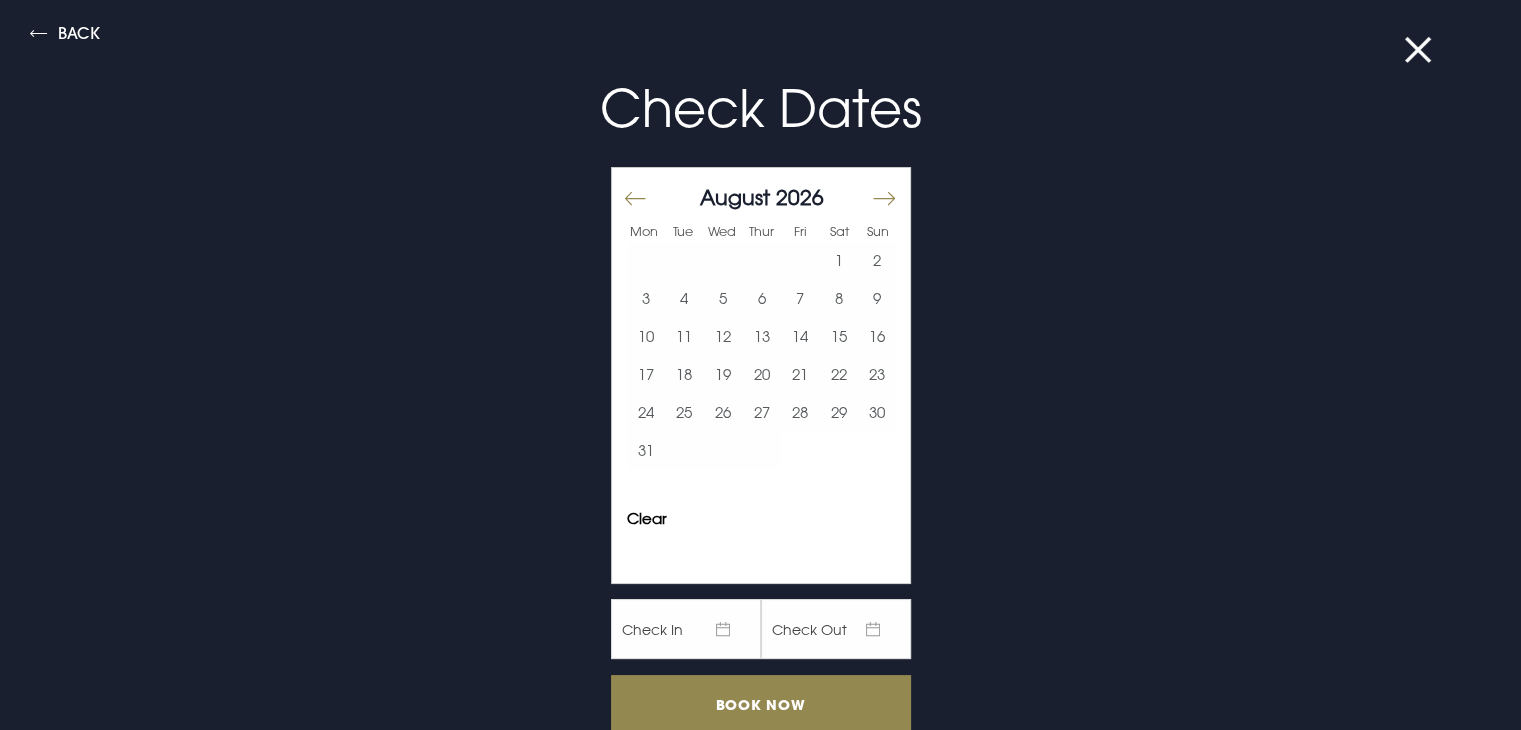 click at bounding box center [883, 198] 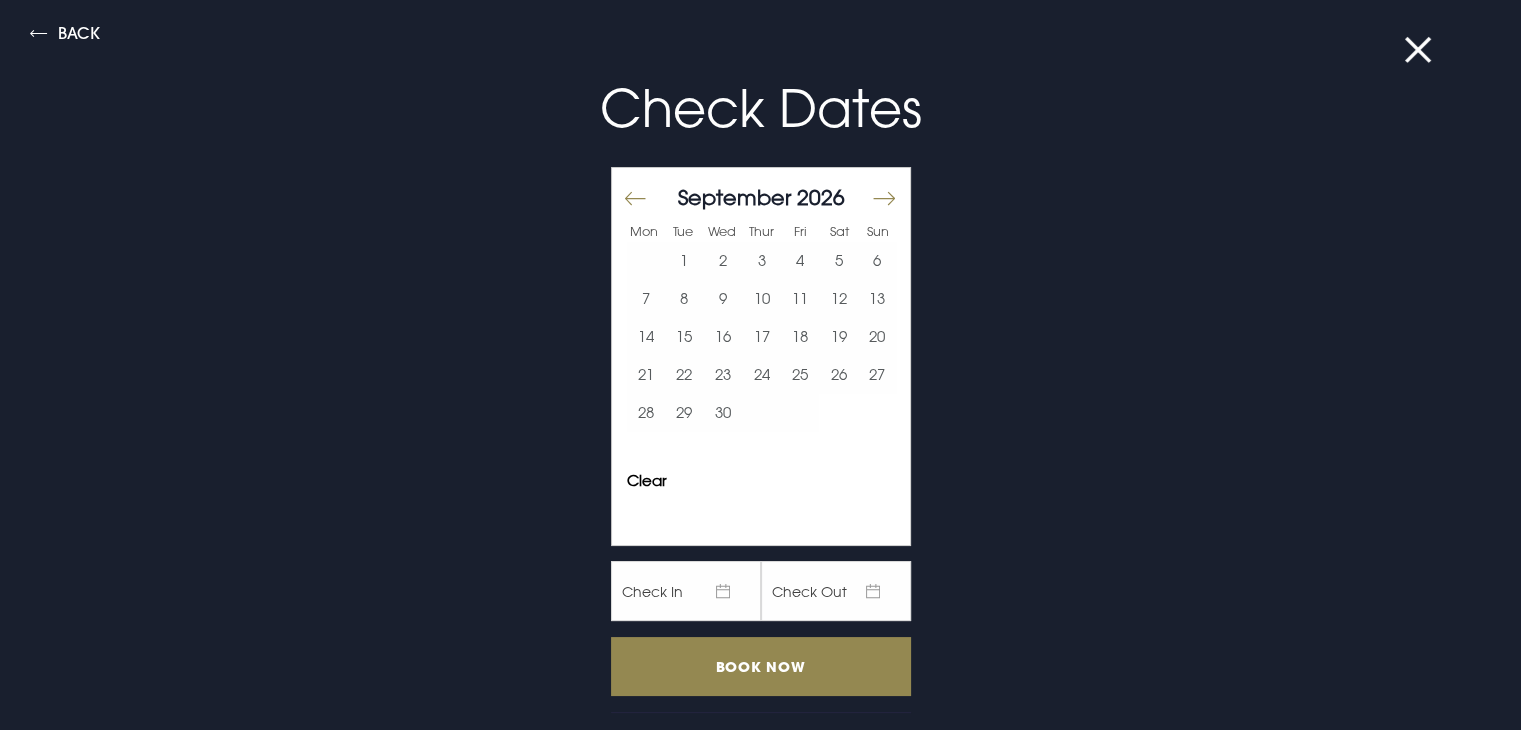 click at bounding box center [883, 198] 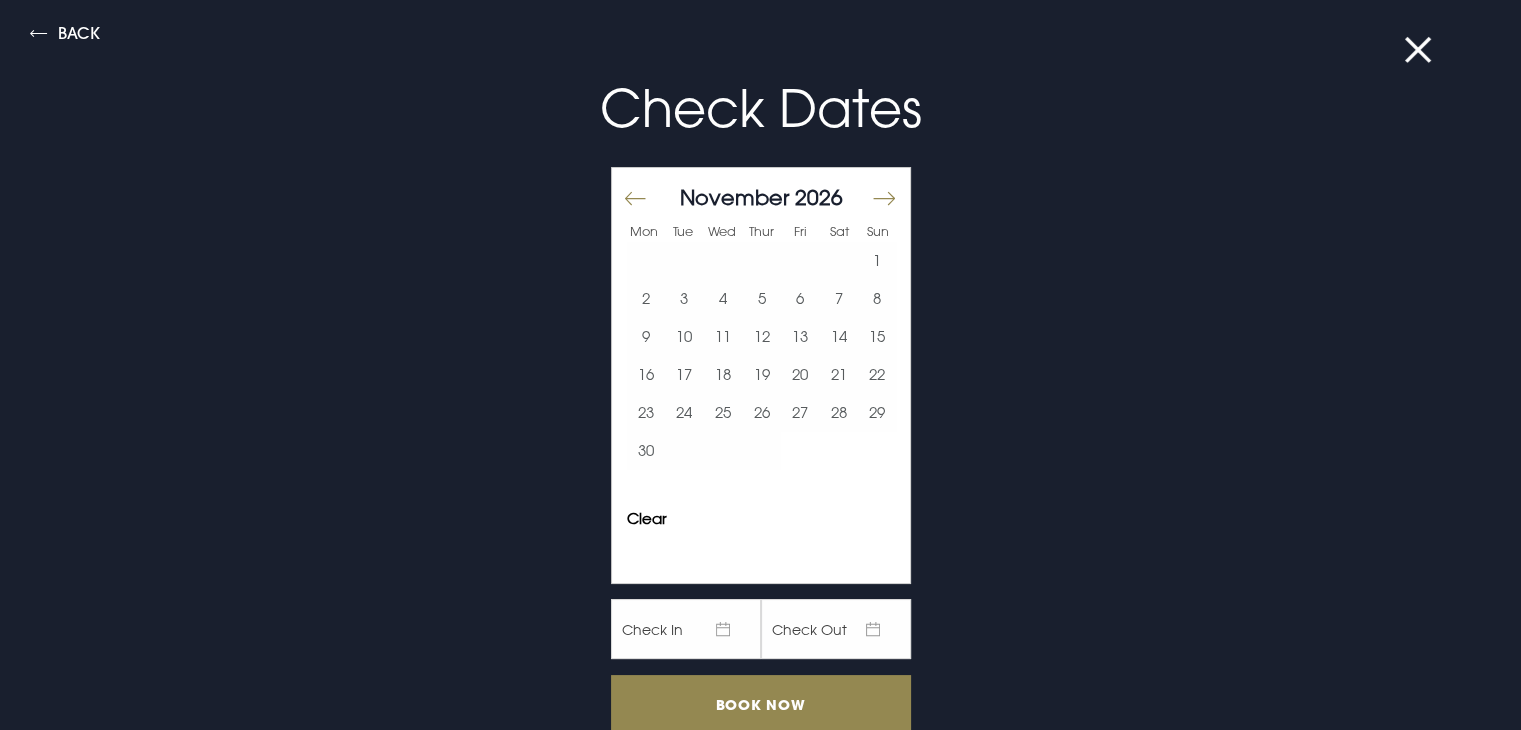 click at bounding box center [883, 198] 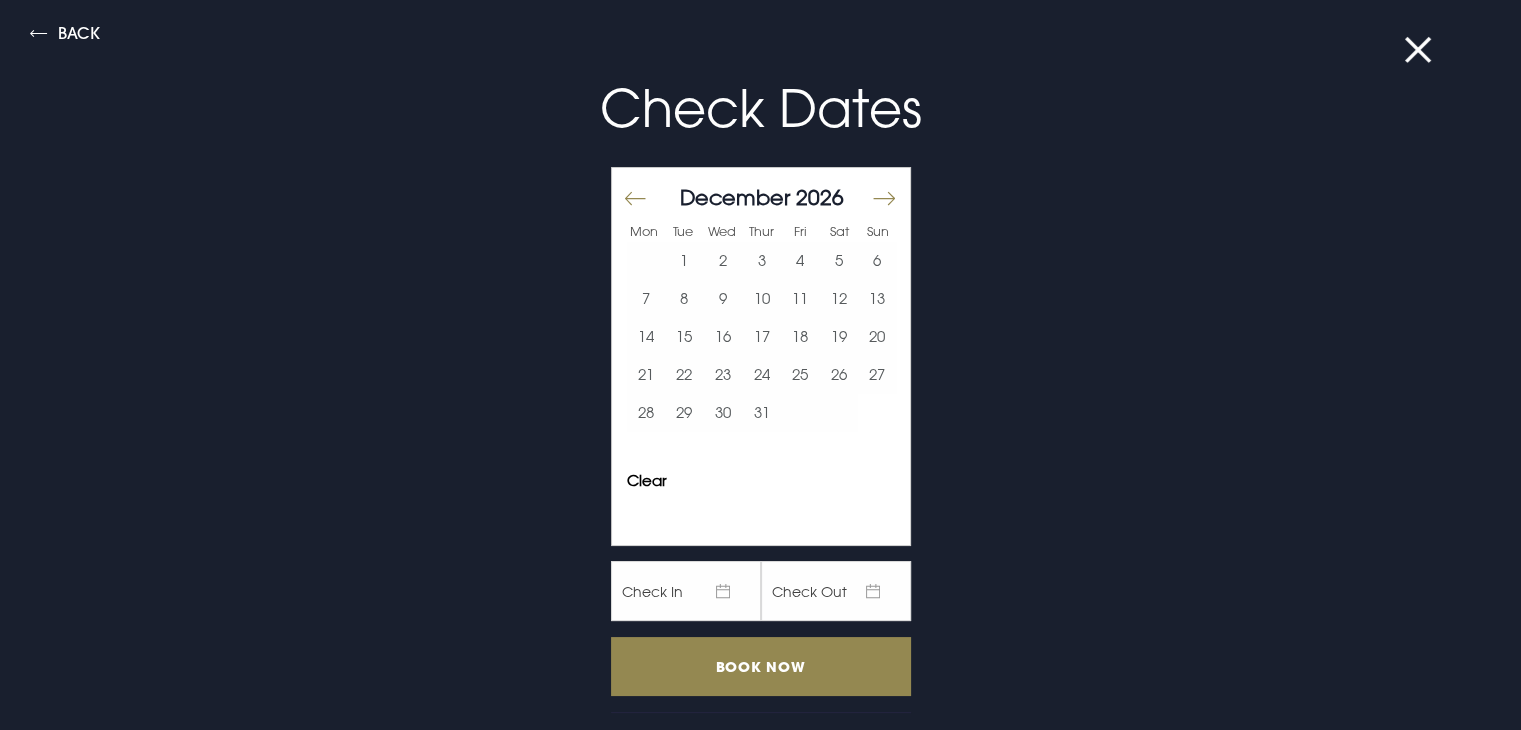 click at bounding box center [883, 198] 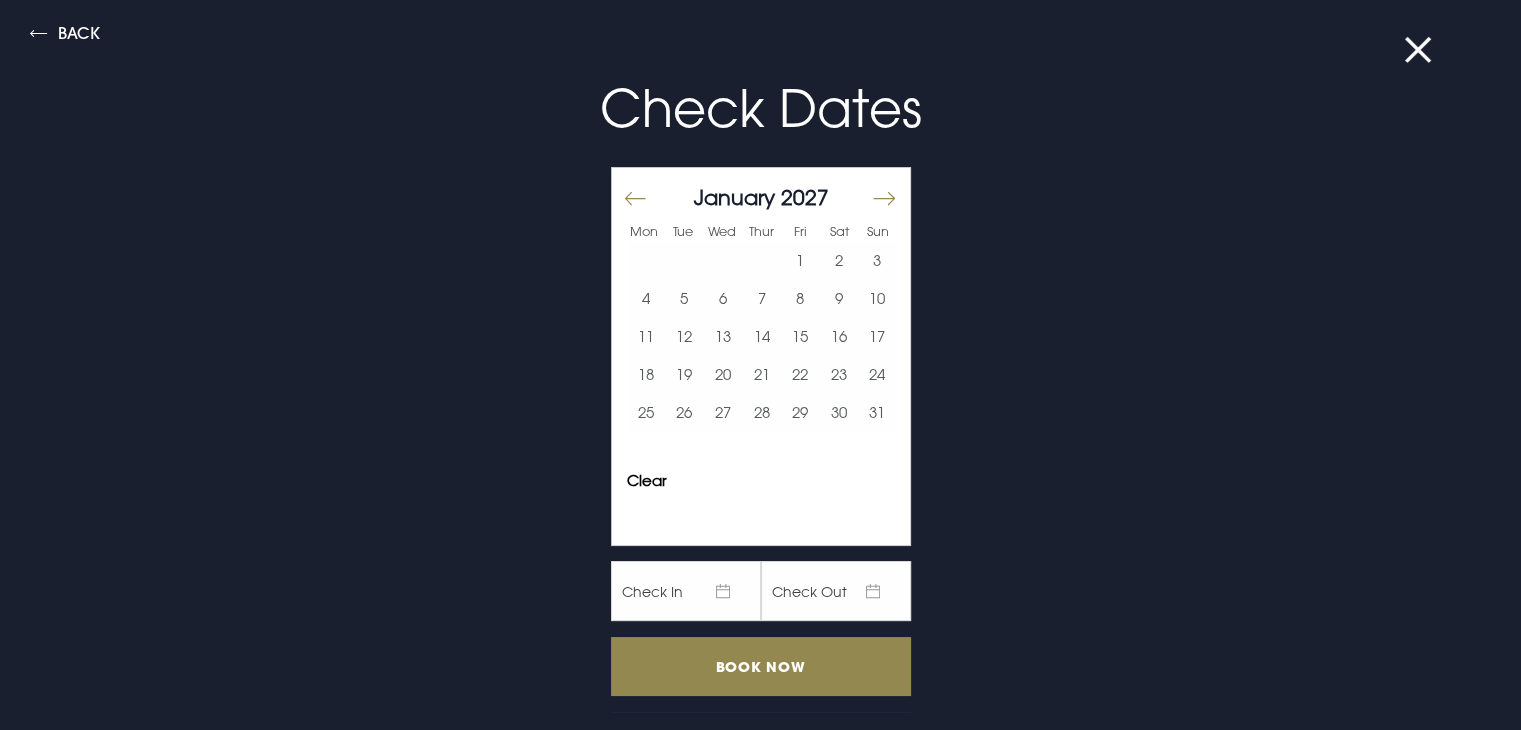 click at bounding box center (883, 198) 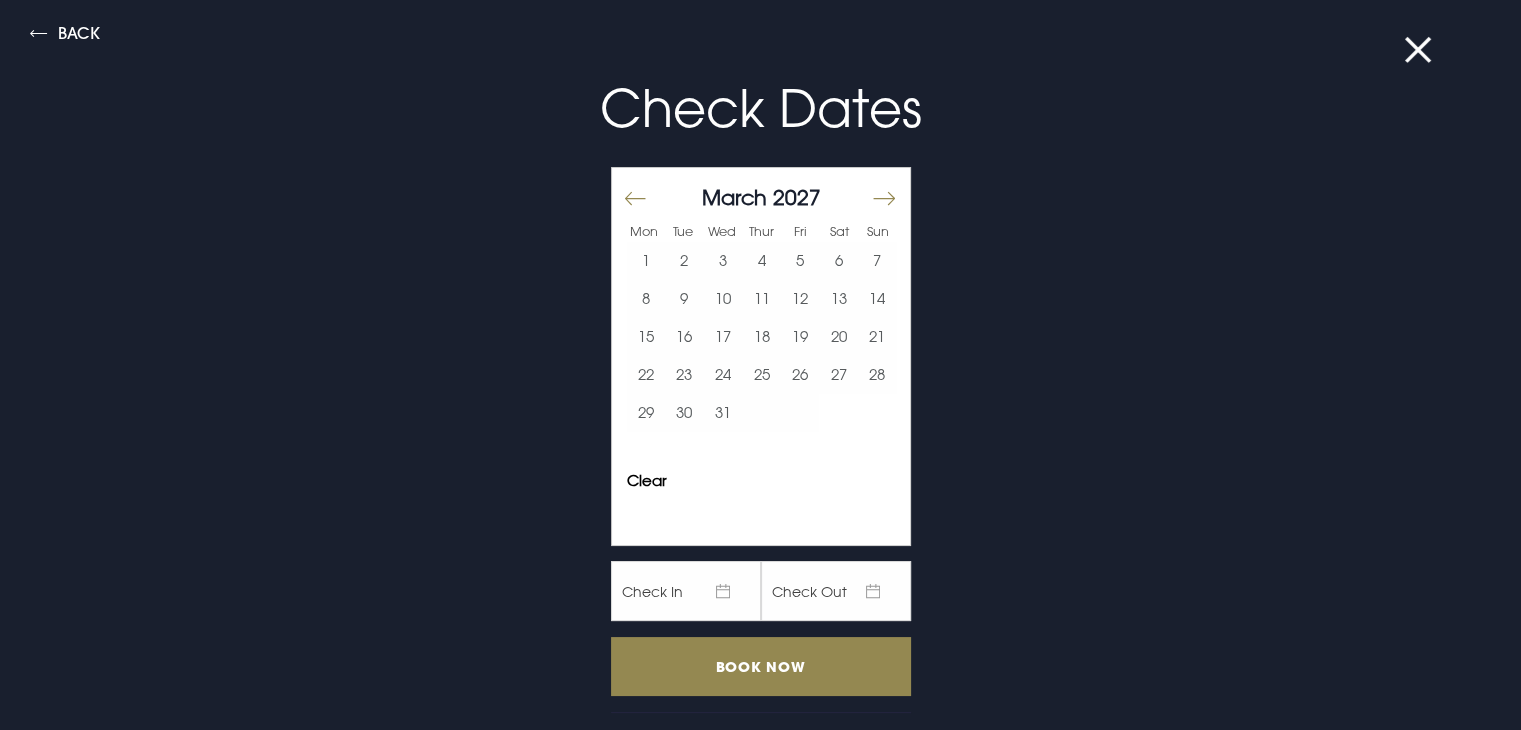 click at bounding box center (883, 198) 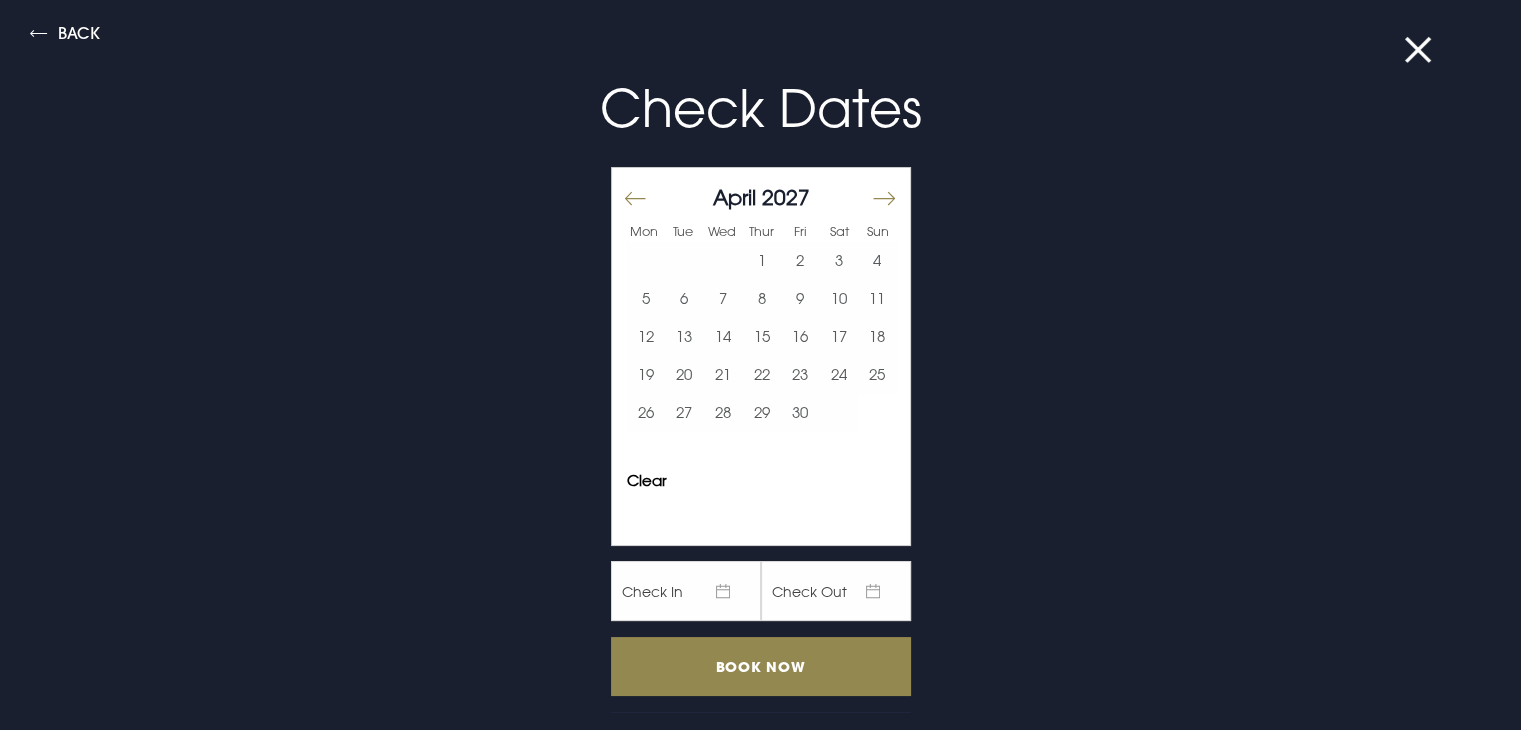 click at bounding box center (635, 198) 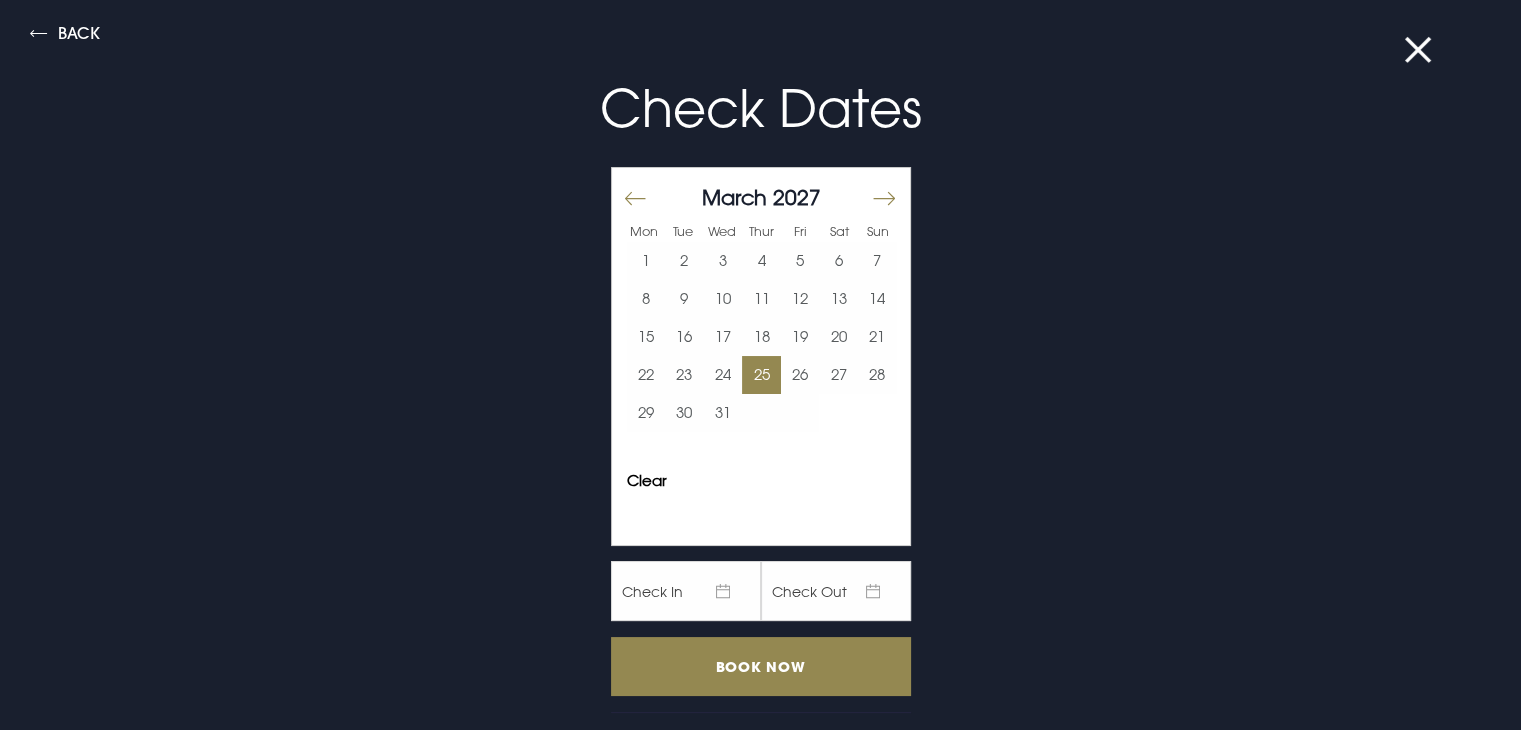 click on "25" at bounding box center [761, 375] 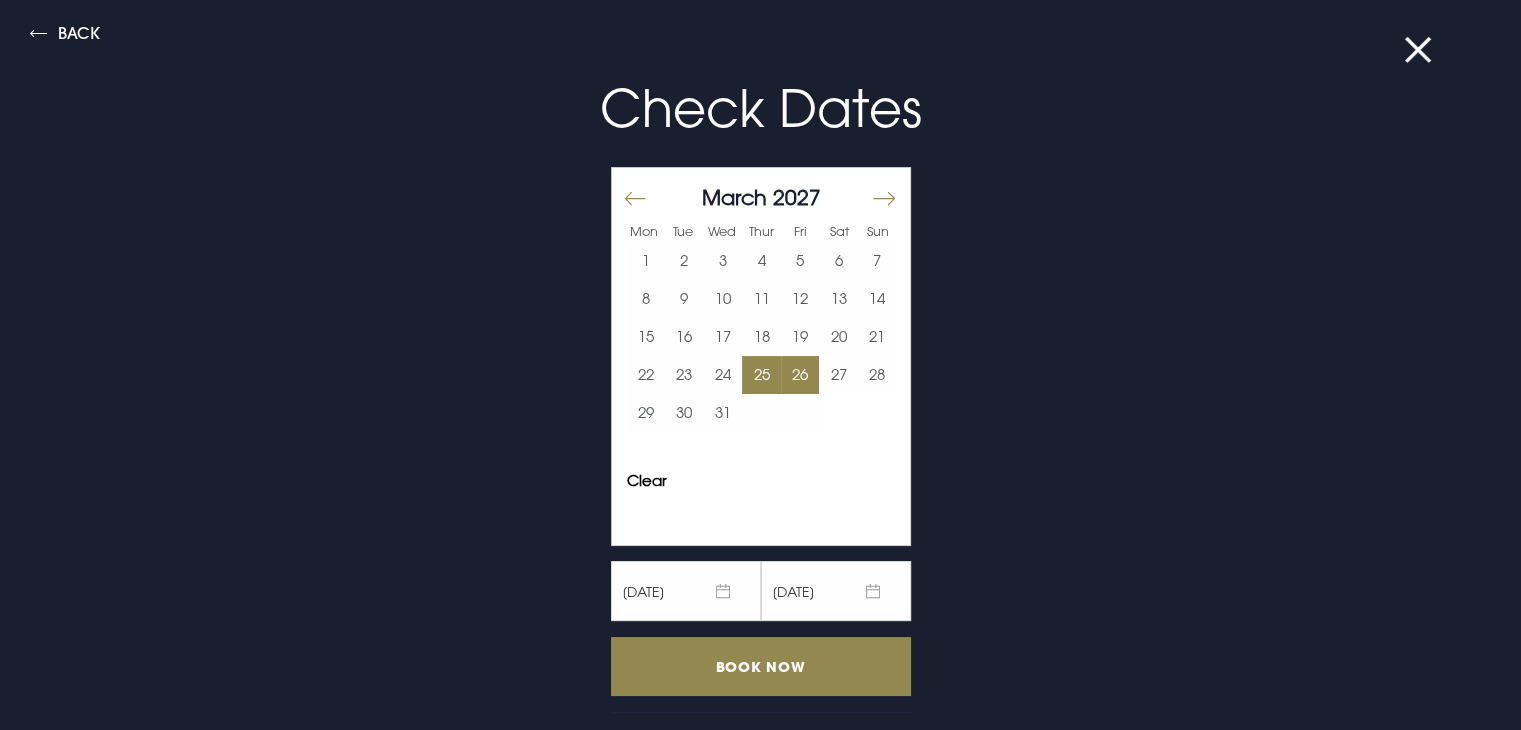 click on "26" at bounding box center (800, 375) 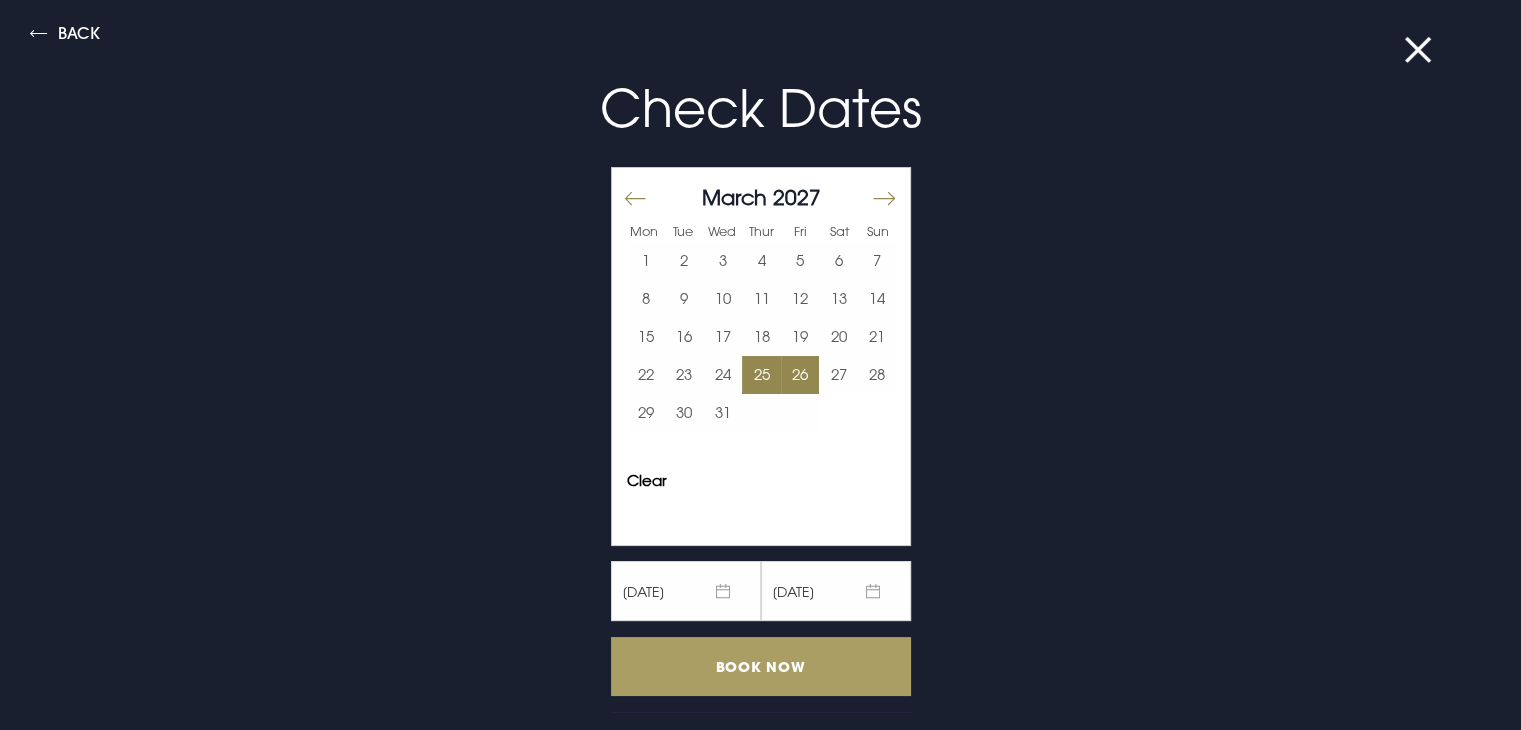 click on "Book Now" at bounding box center (761, 666) 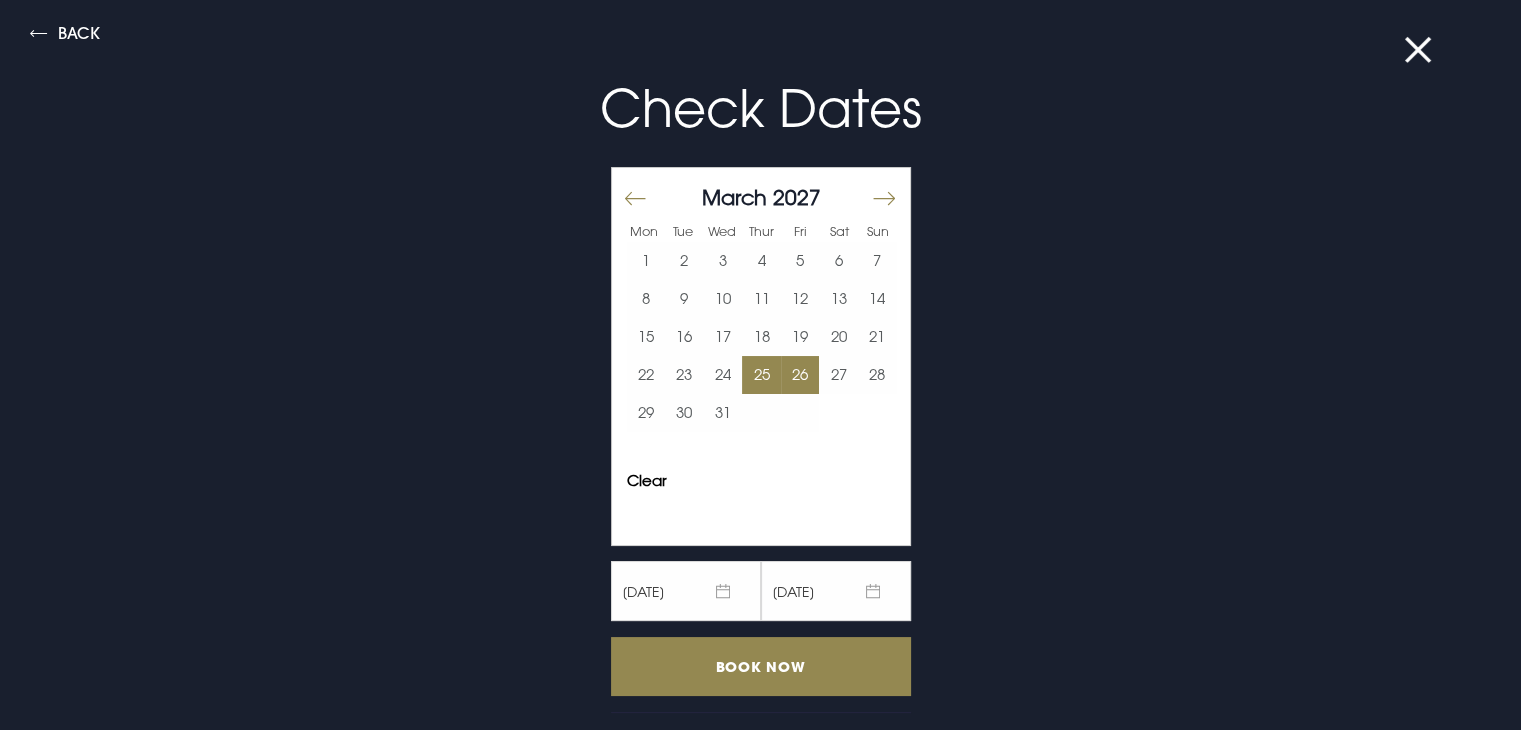 click on "March" at bounding box center (734, 197) 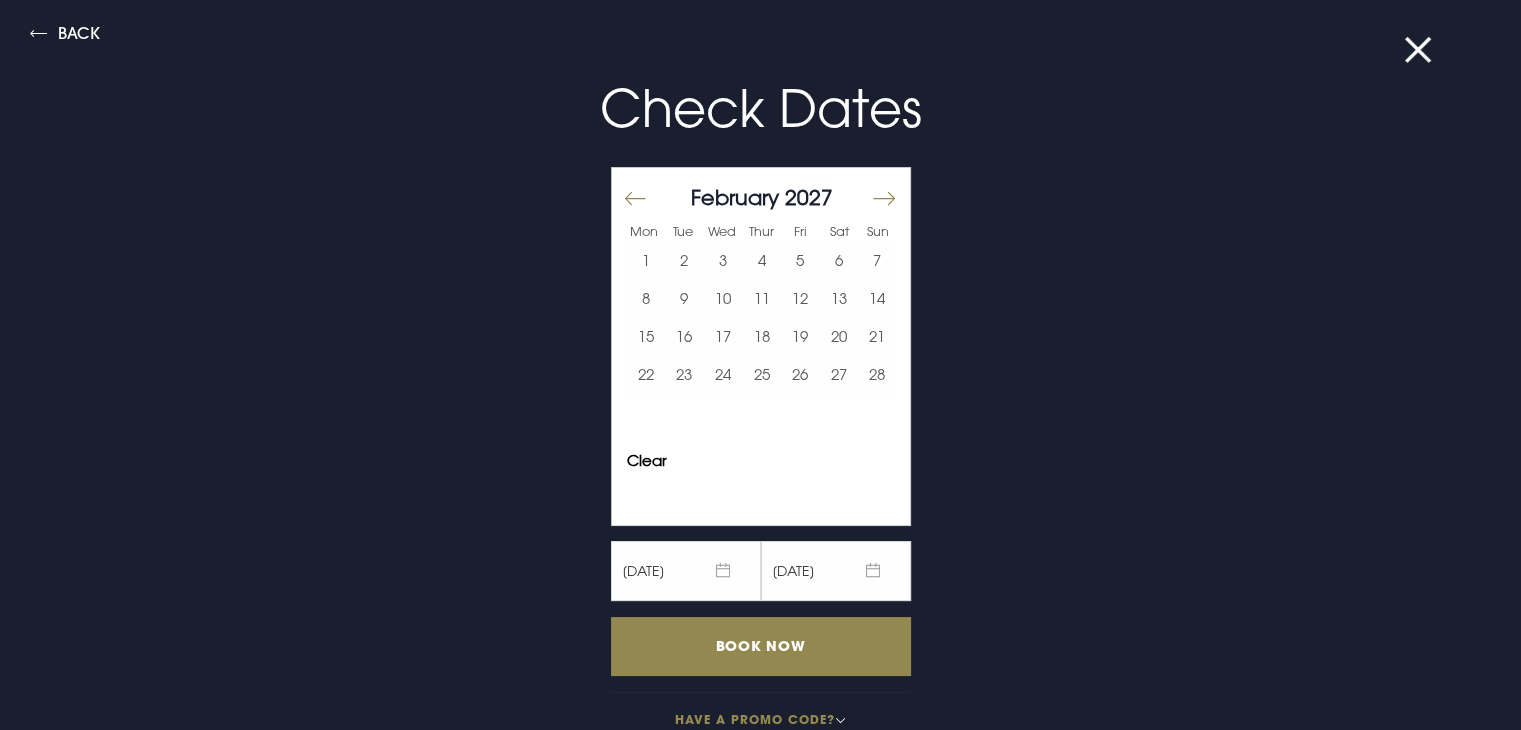 click at bounding box center [635, 198] 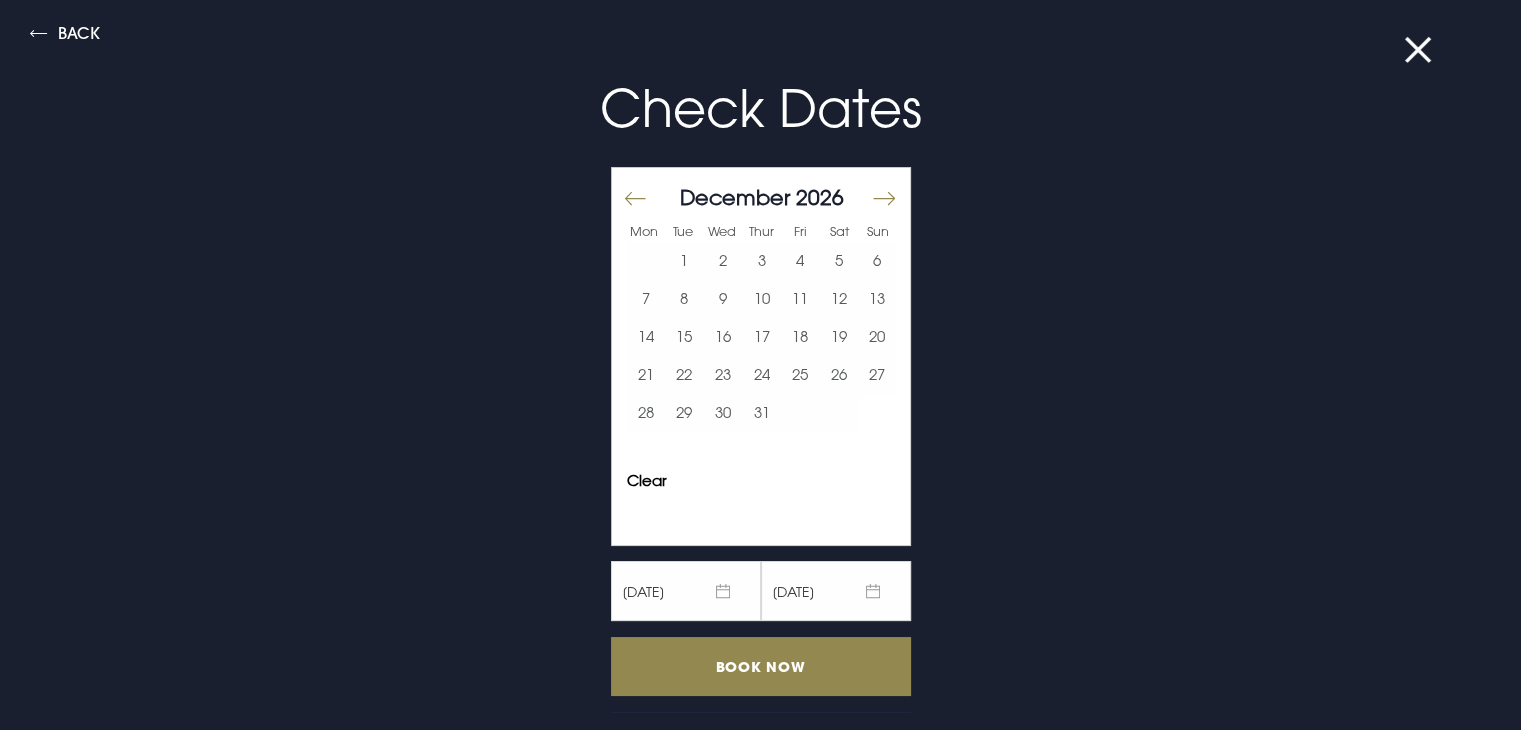 click at bounding box center [635, 198] 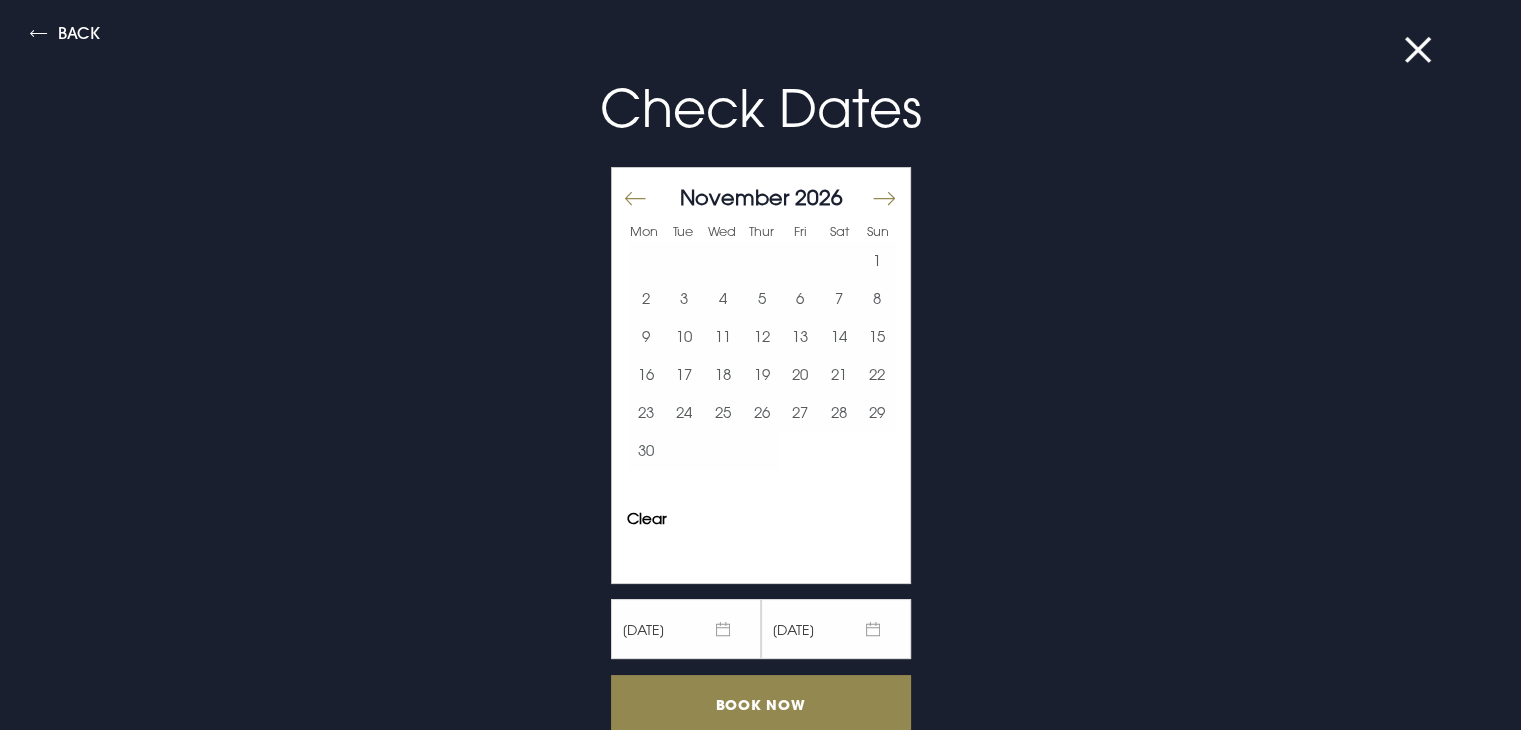 click at bounding box center (635, 198) 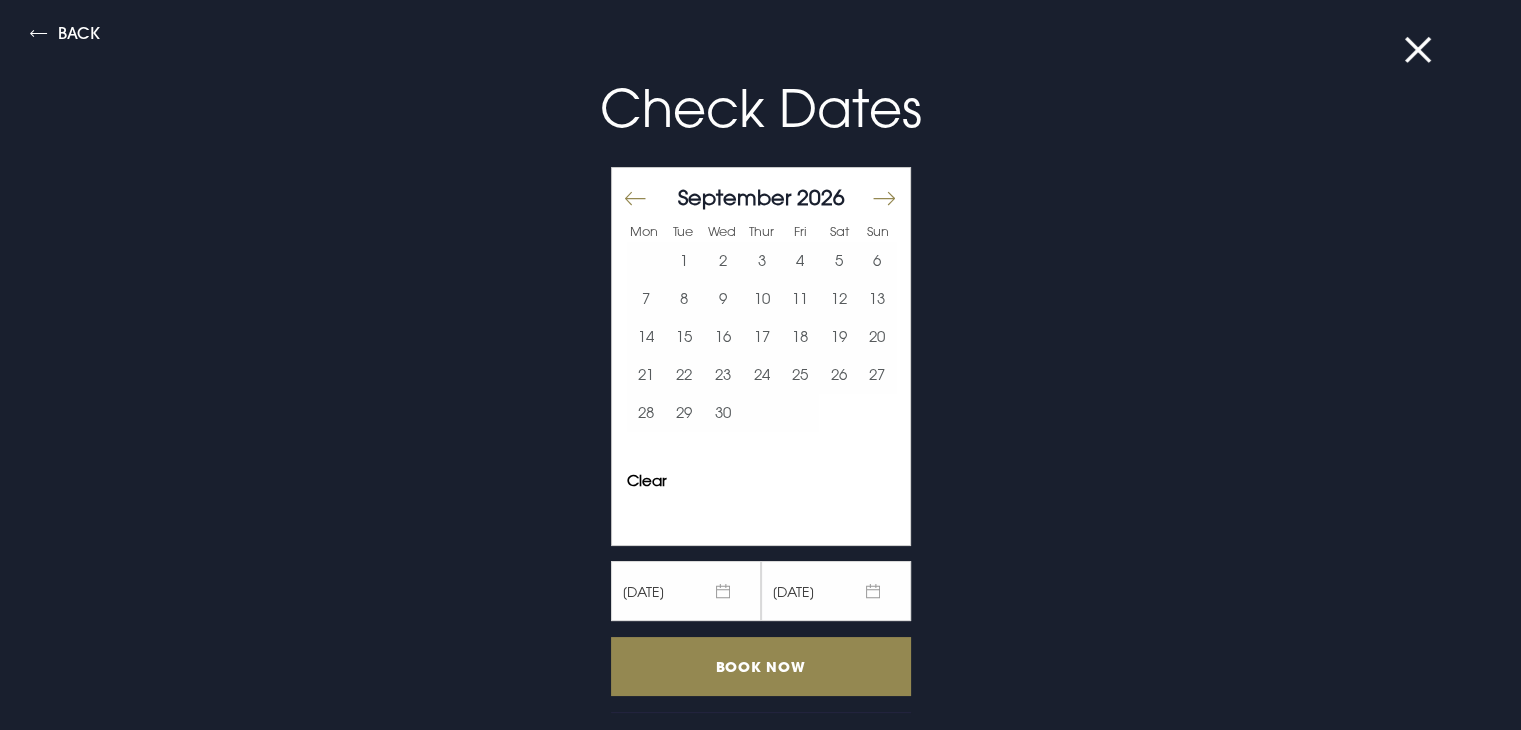 click at bounding box center (635, 198) 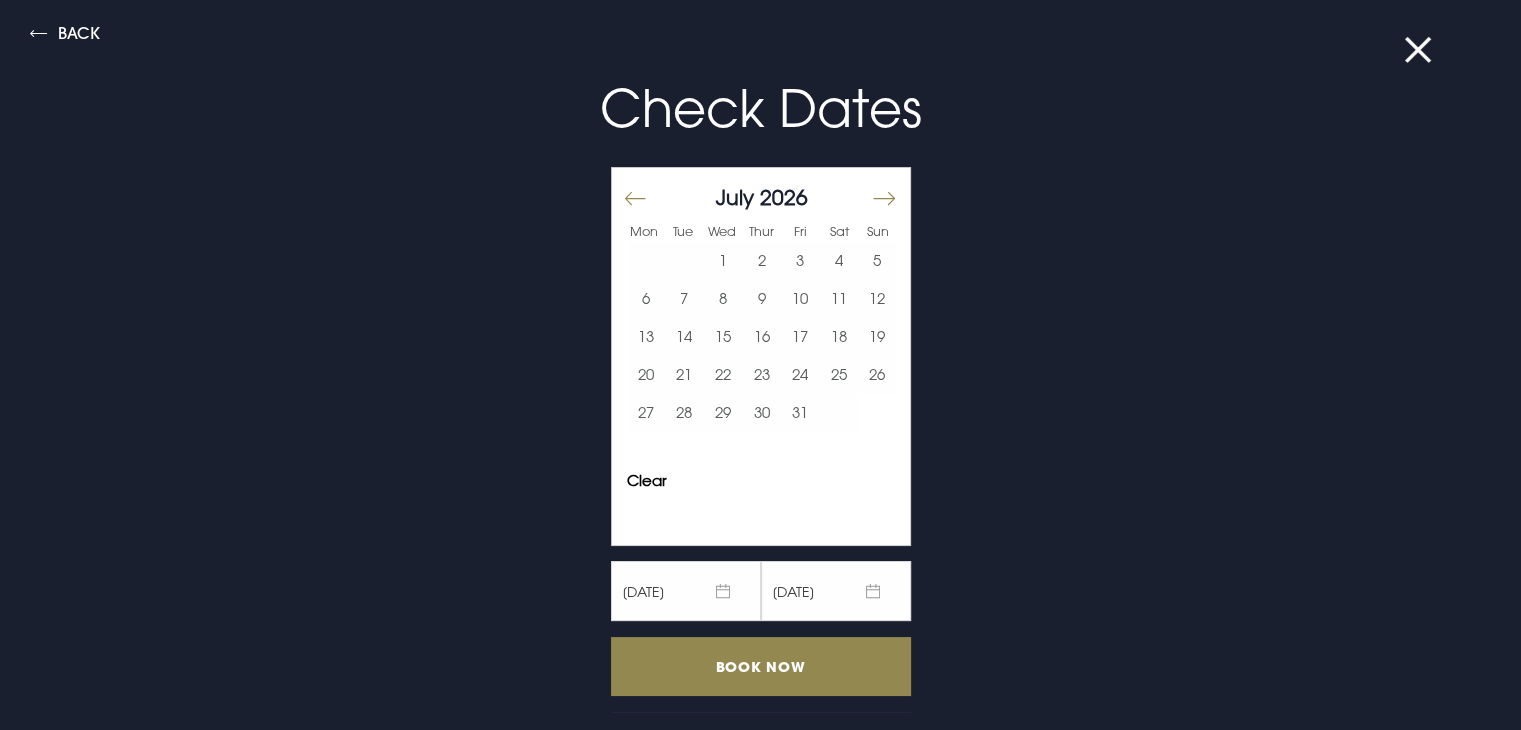 click at bounding box center [635, 198] 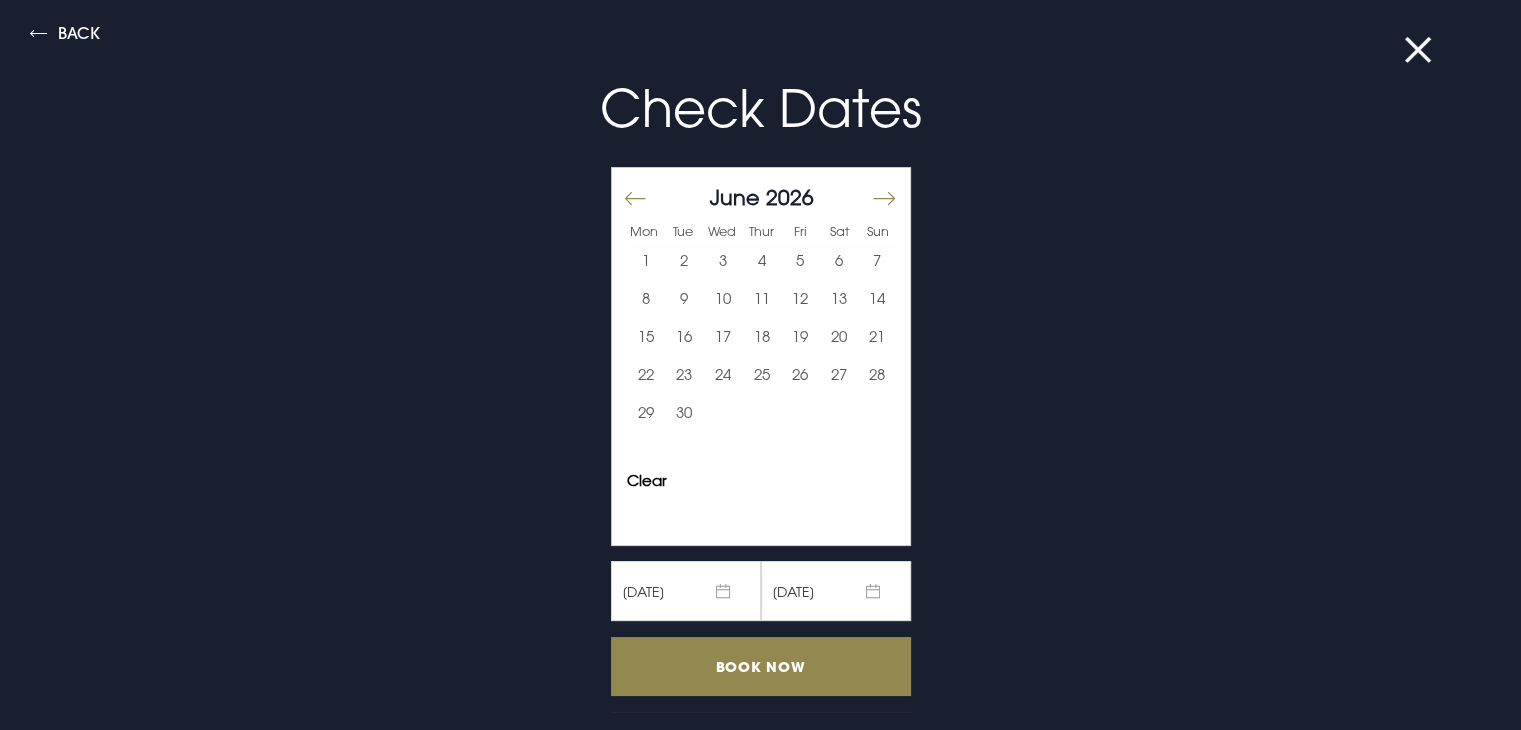 click at bounding box center (635, 198) 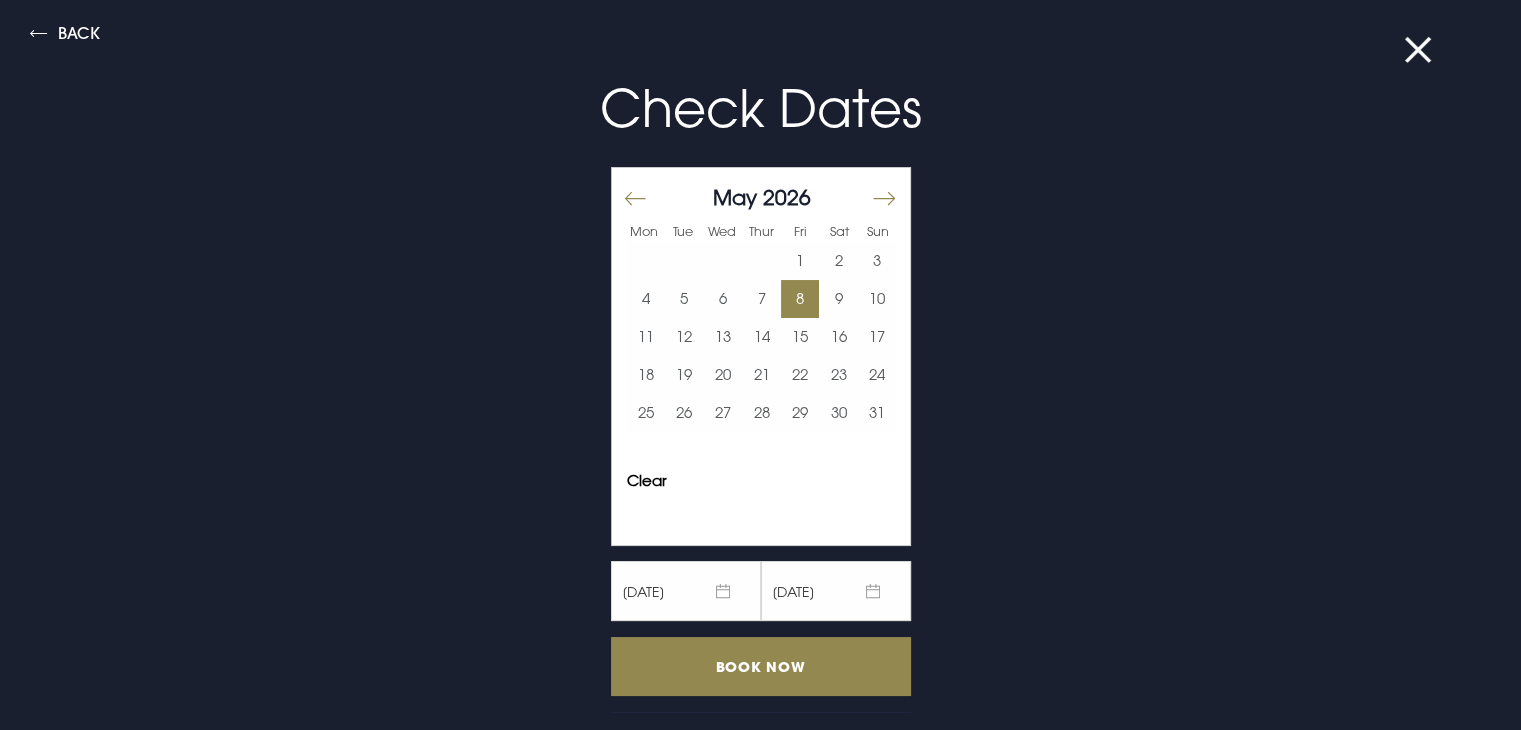 click on "8" at bounding box center [800, 299] 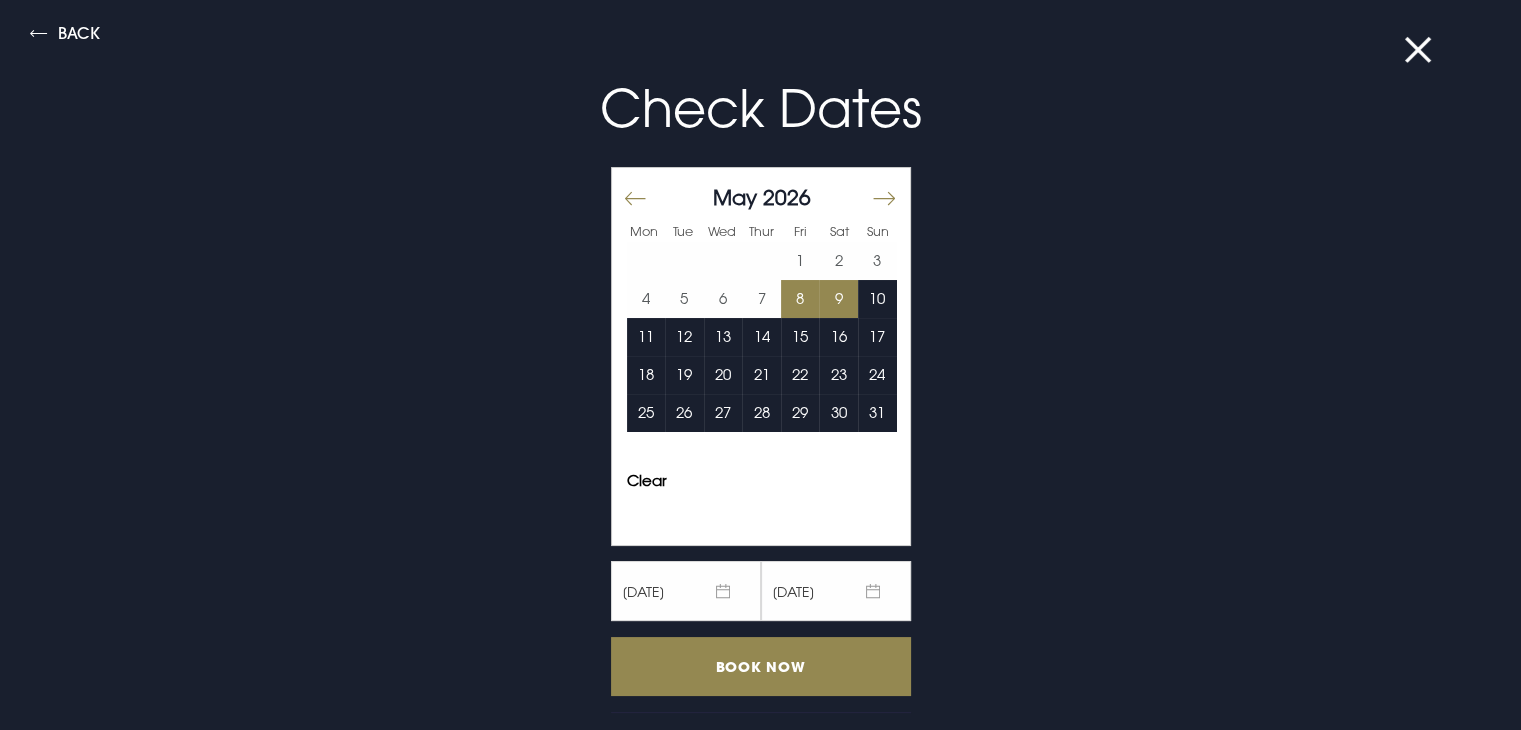 click on "9" at bounding box center (838, 299) 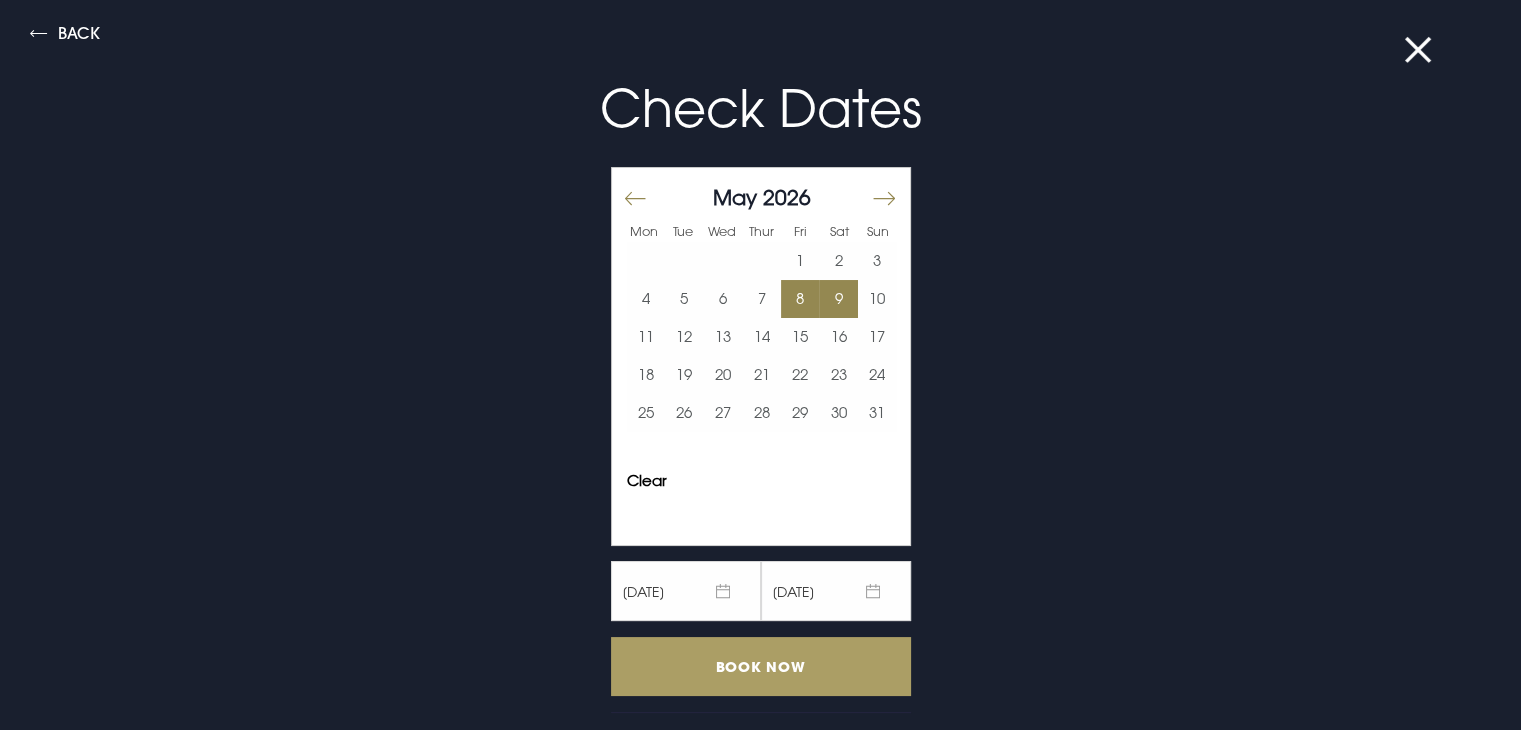 click on "Book Now" at bounding box center [761, 666] 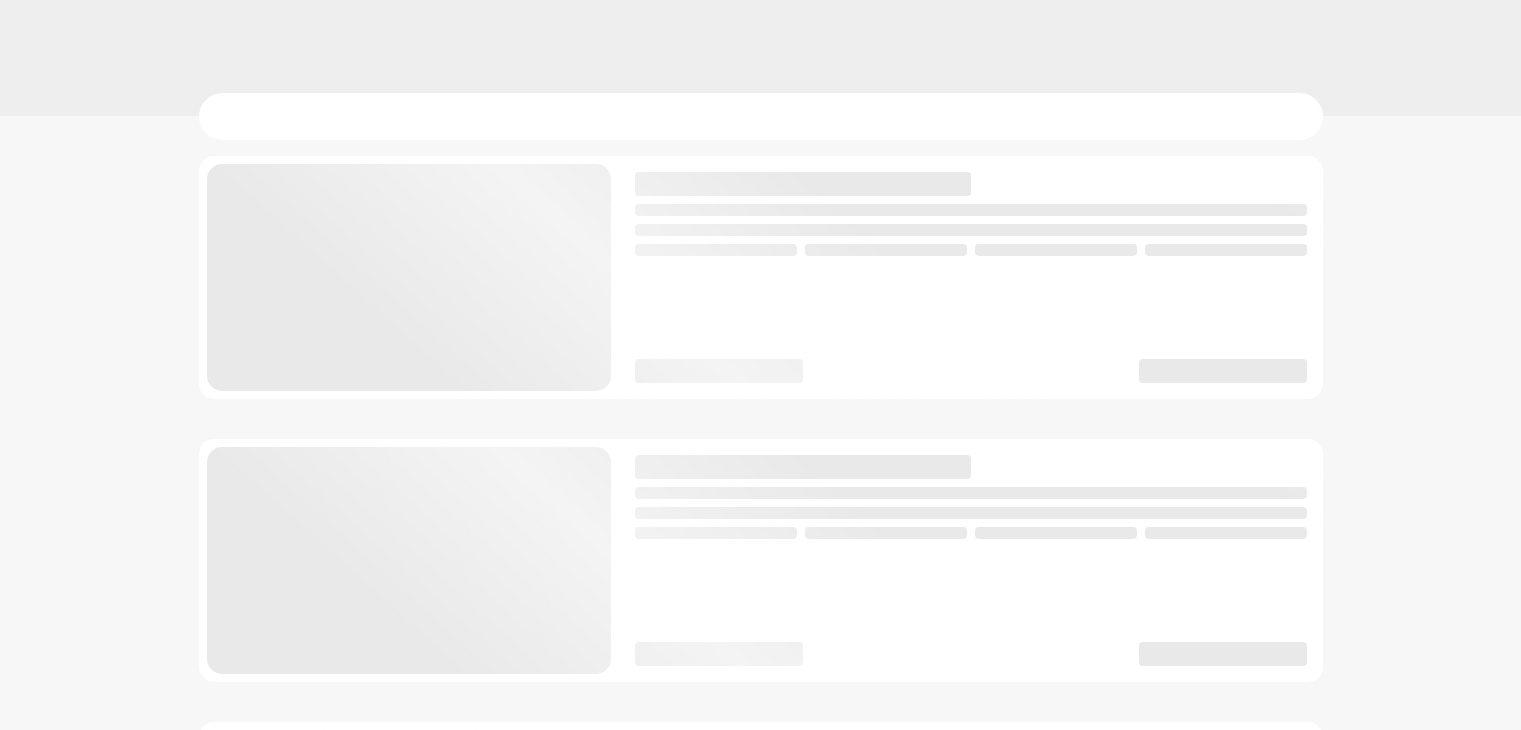 scroll, scrollTop: 0, scrollLeft: 0, axis: both 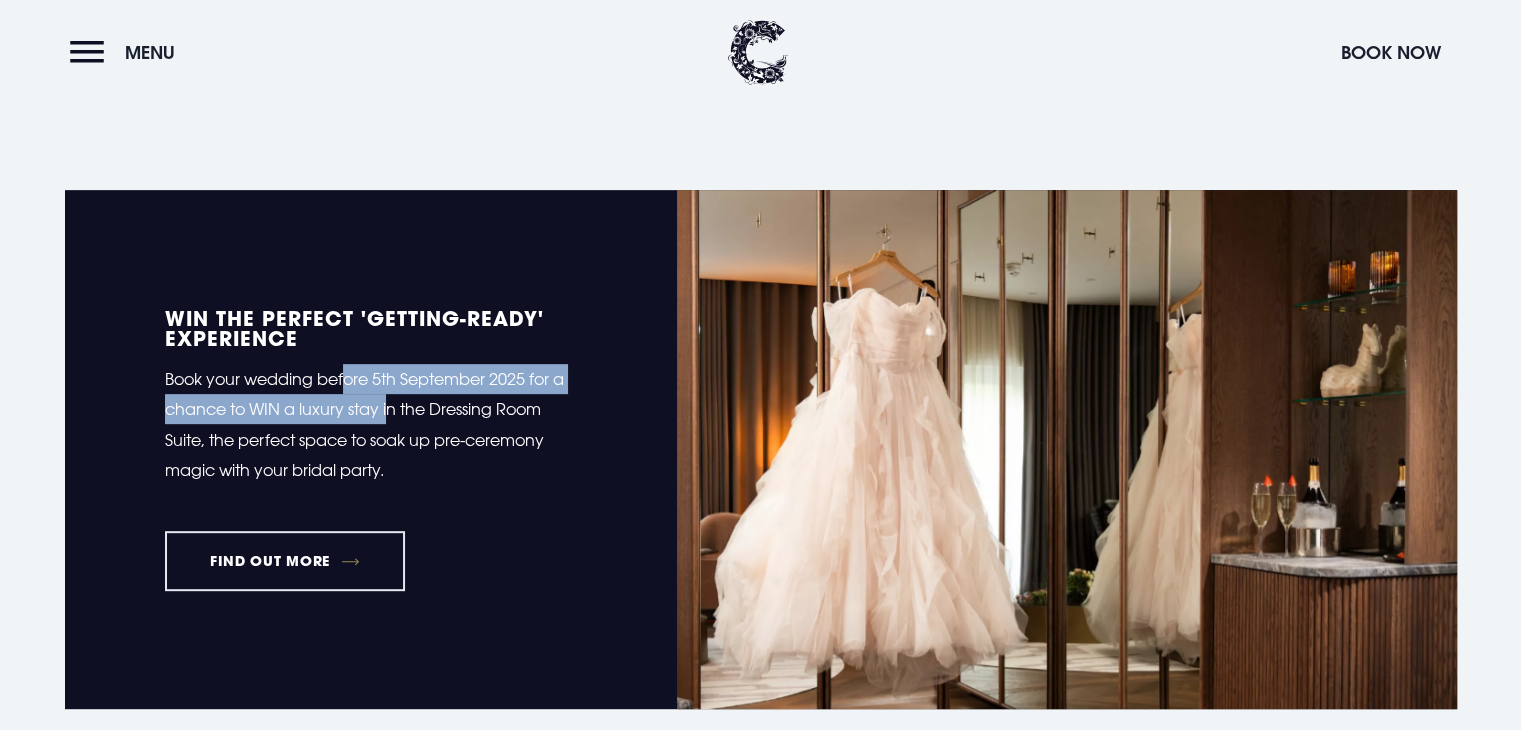 drag, startPoint x: 352, startPoint y: 396, endPoint x: 389, endPoint y: 422, distance: 45.221676 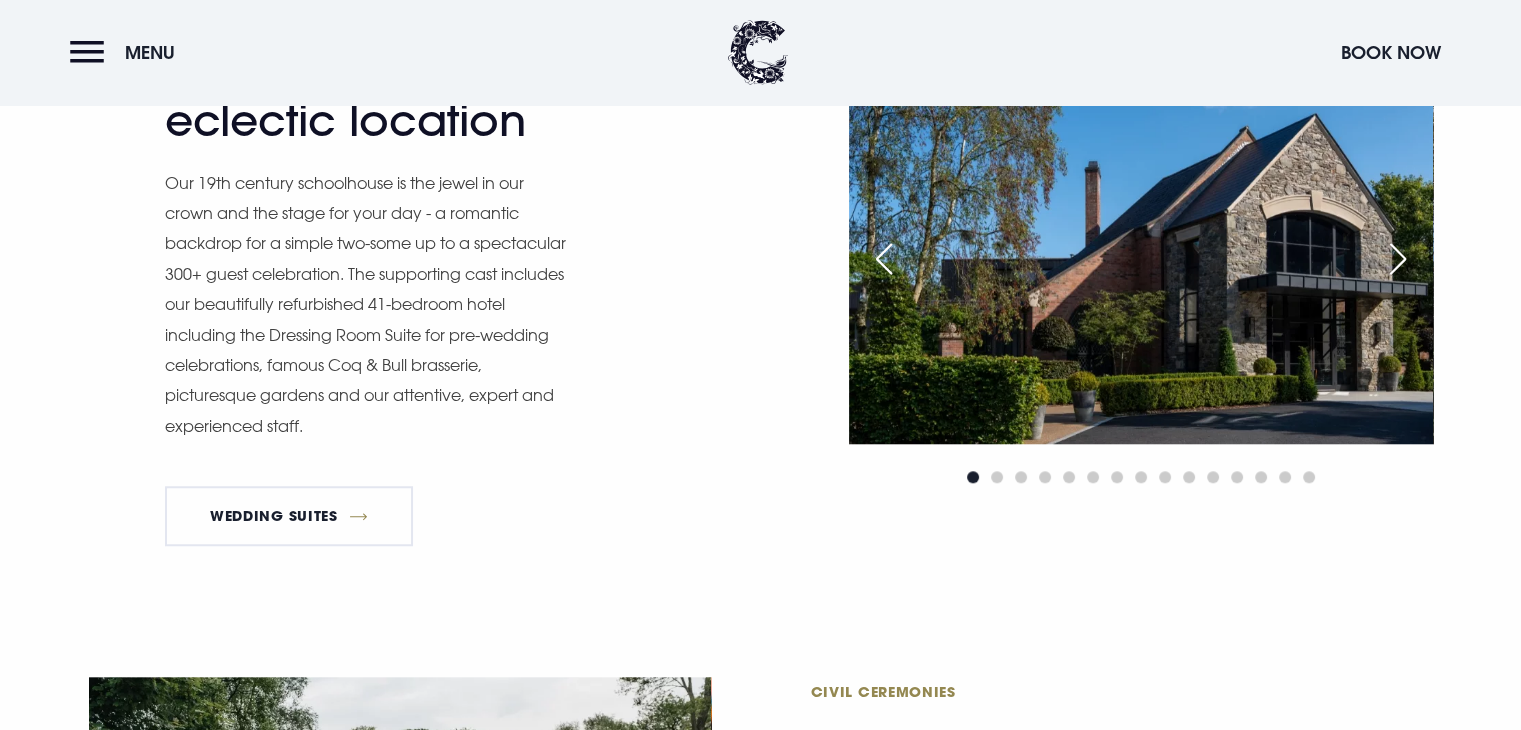 scroll, scrollTop: 2000, scrollLeft: 0, axis: vertical 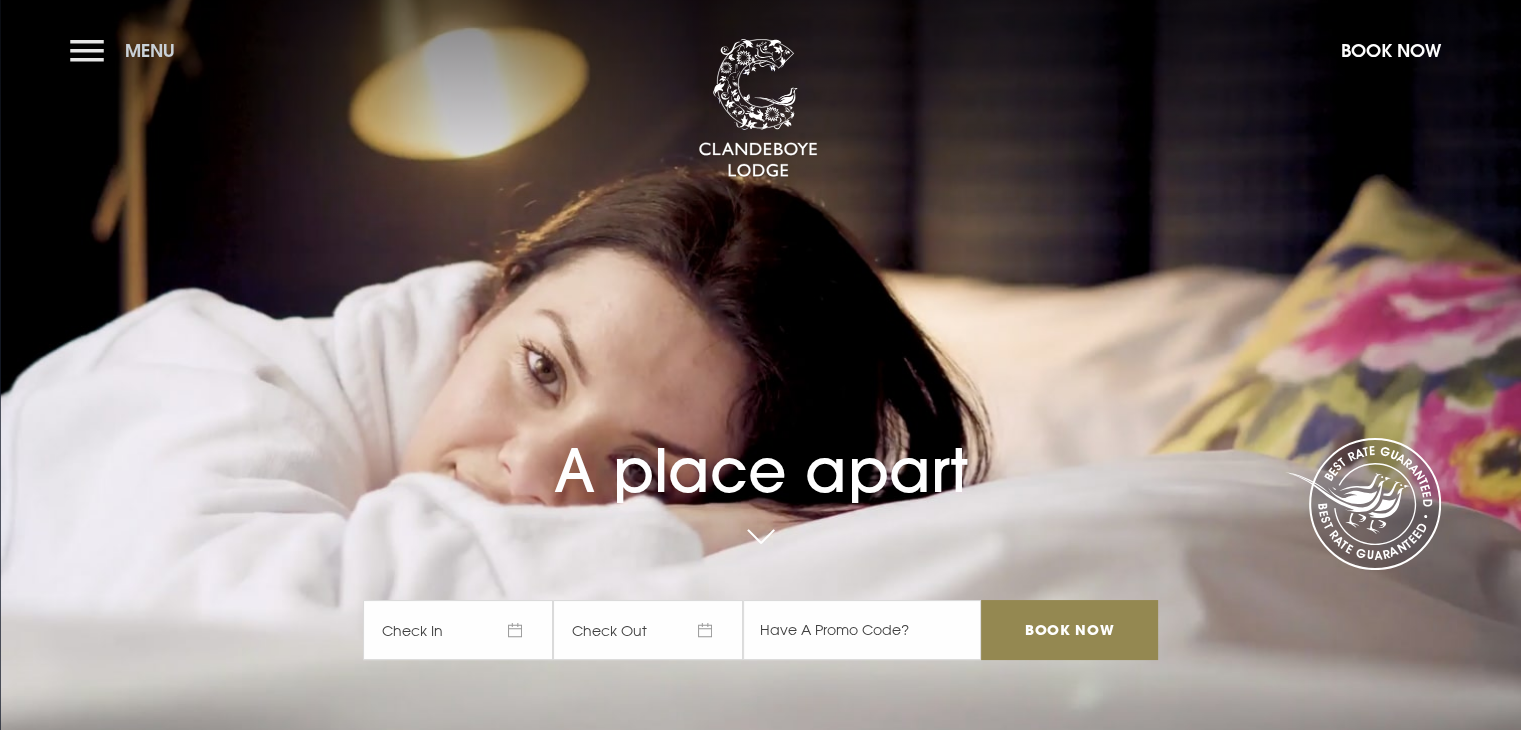 click on "Menu" at bounding box center [127, 50] 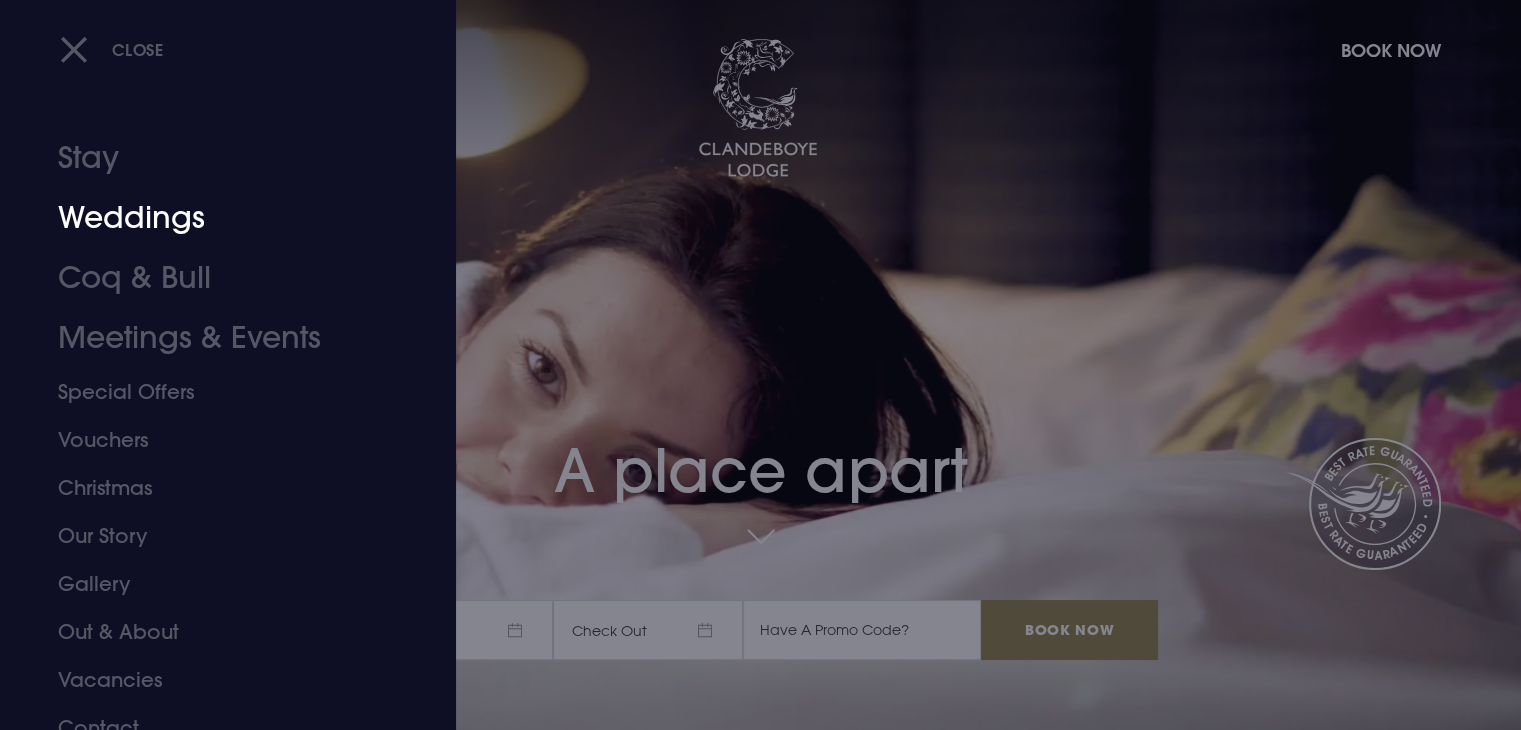 click on "Weddings" at bounding box center (216, 218) 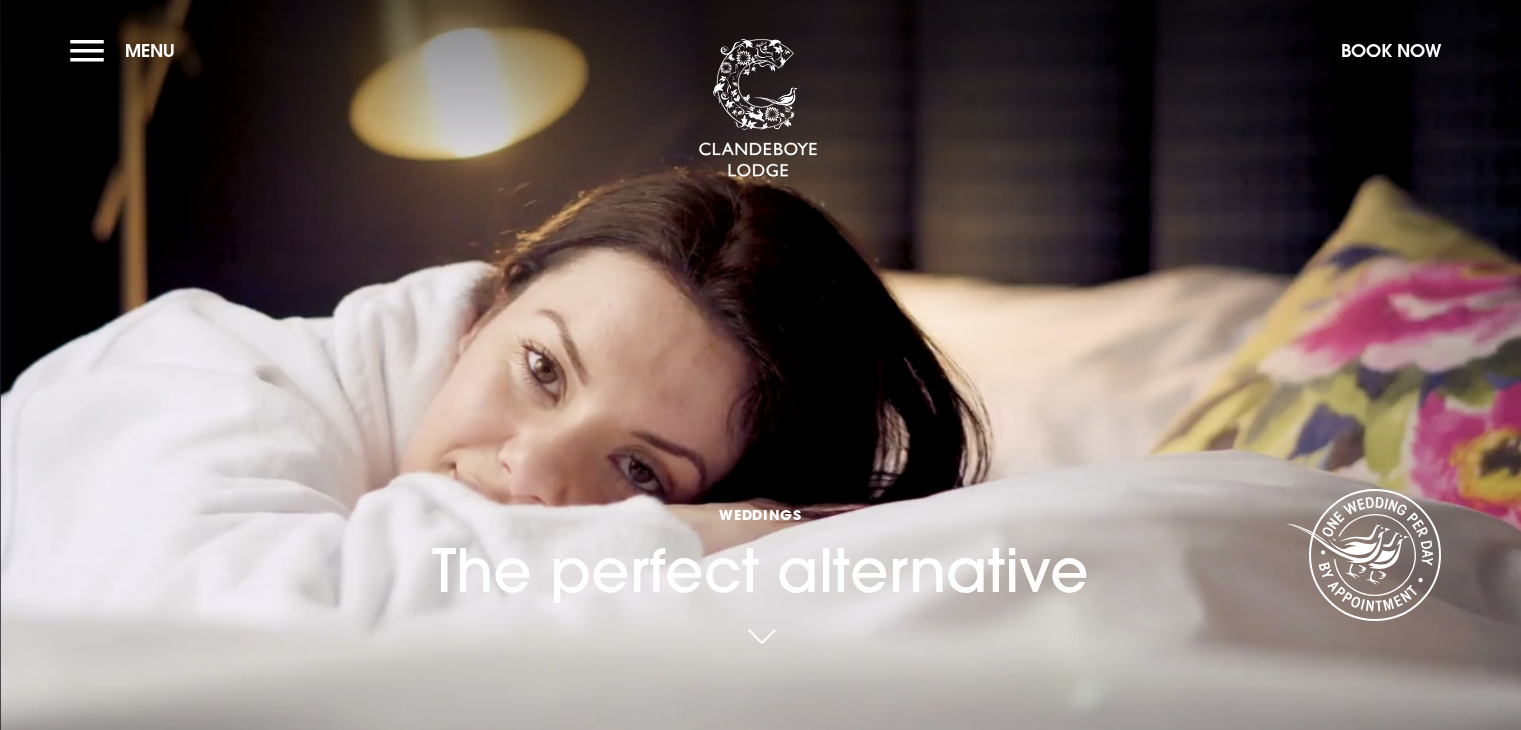 scroll, scrollTop: 0, scrollLeft: 0, axis: both 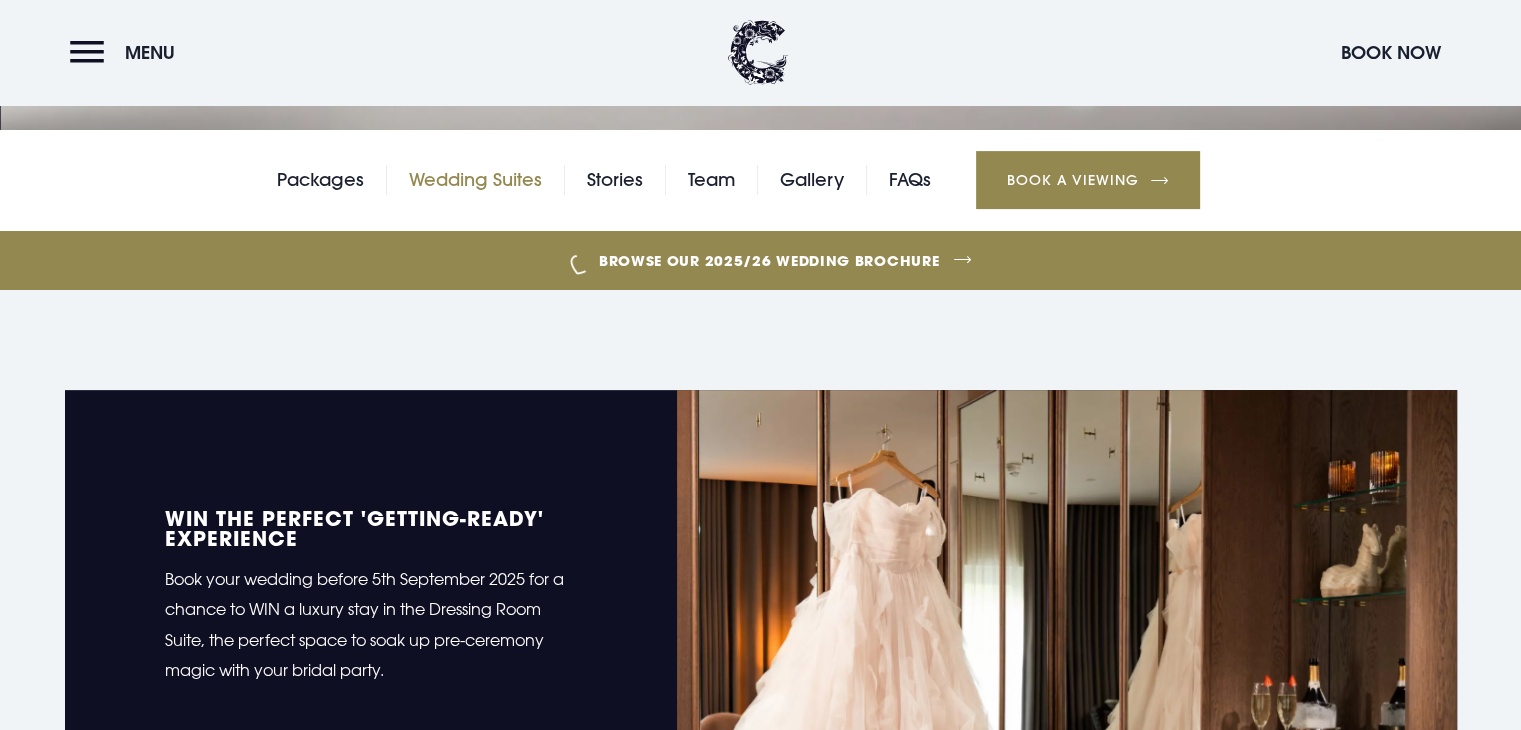 click on "Wedding Suites" at bounding box center [475, 180] 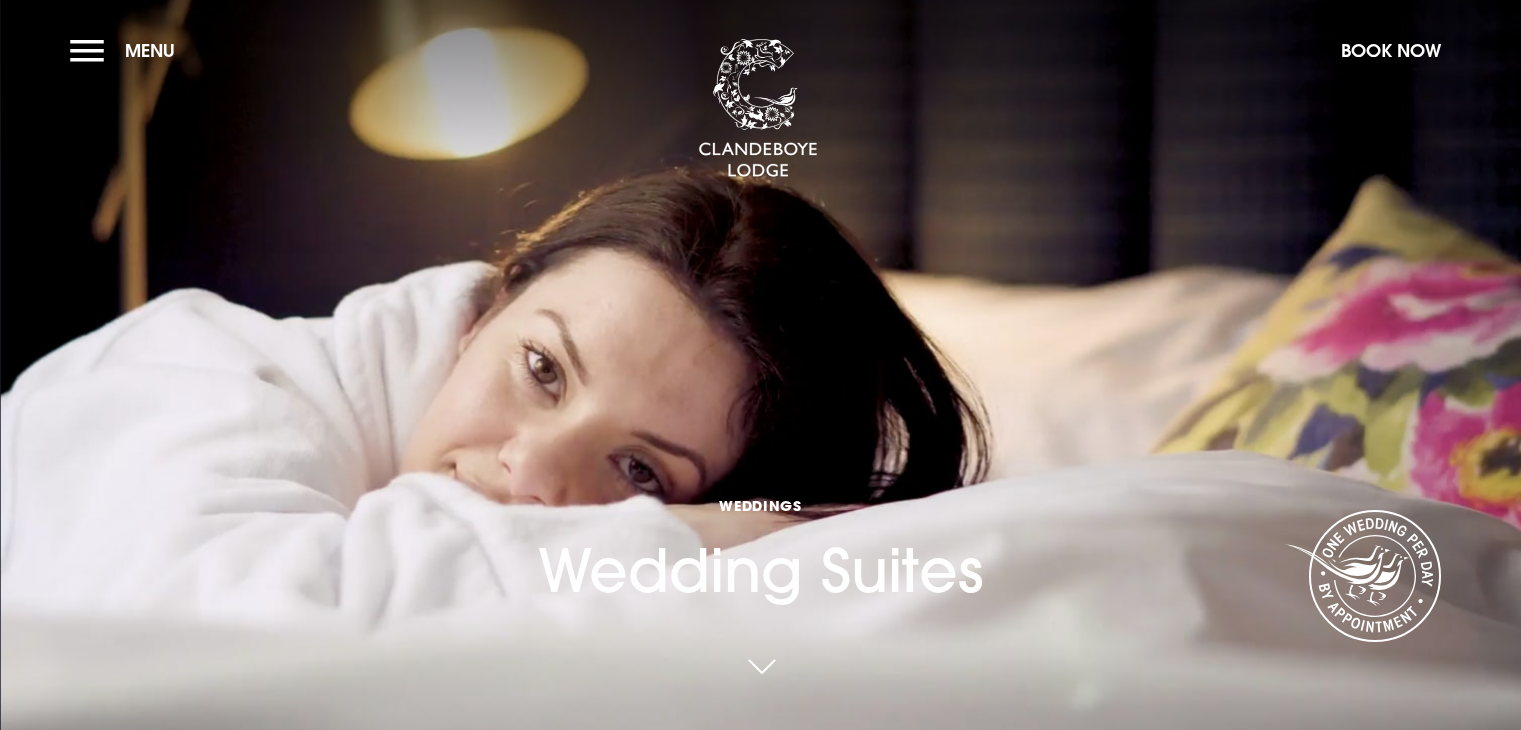 scroll, scrollTop: 0, scrollLeft: 0, axis: both 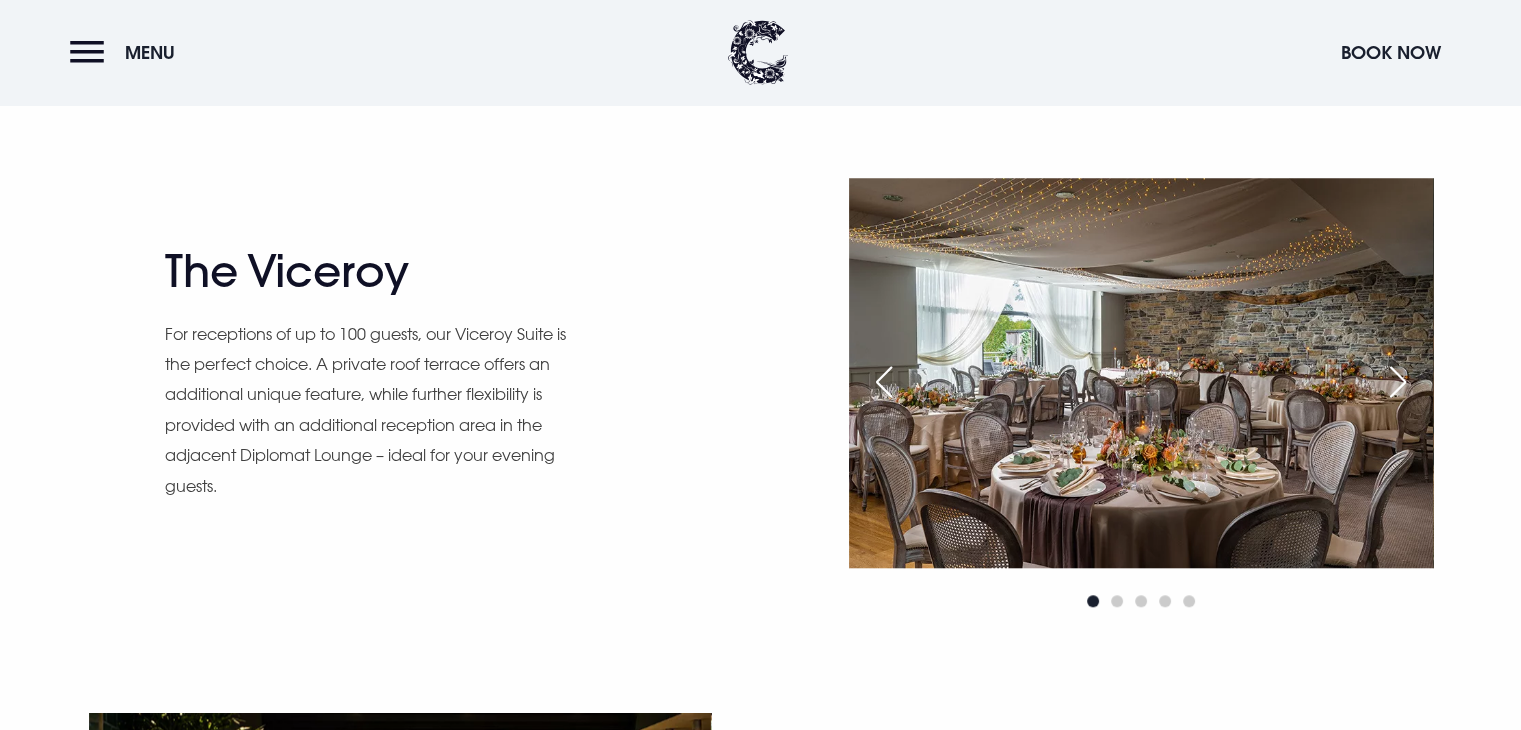 click at bounding box center [1398, 382] 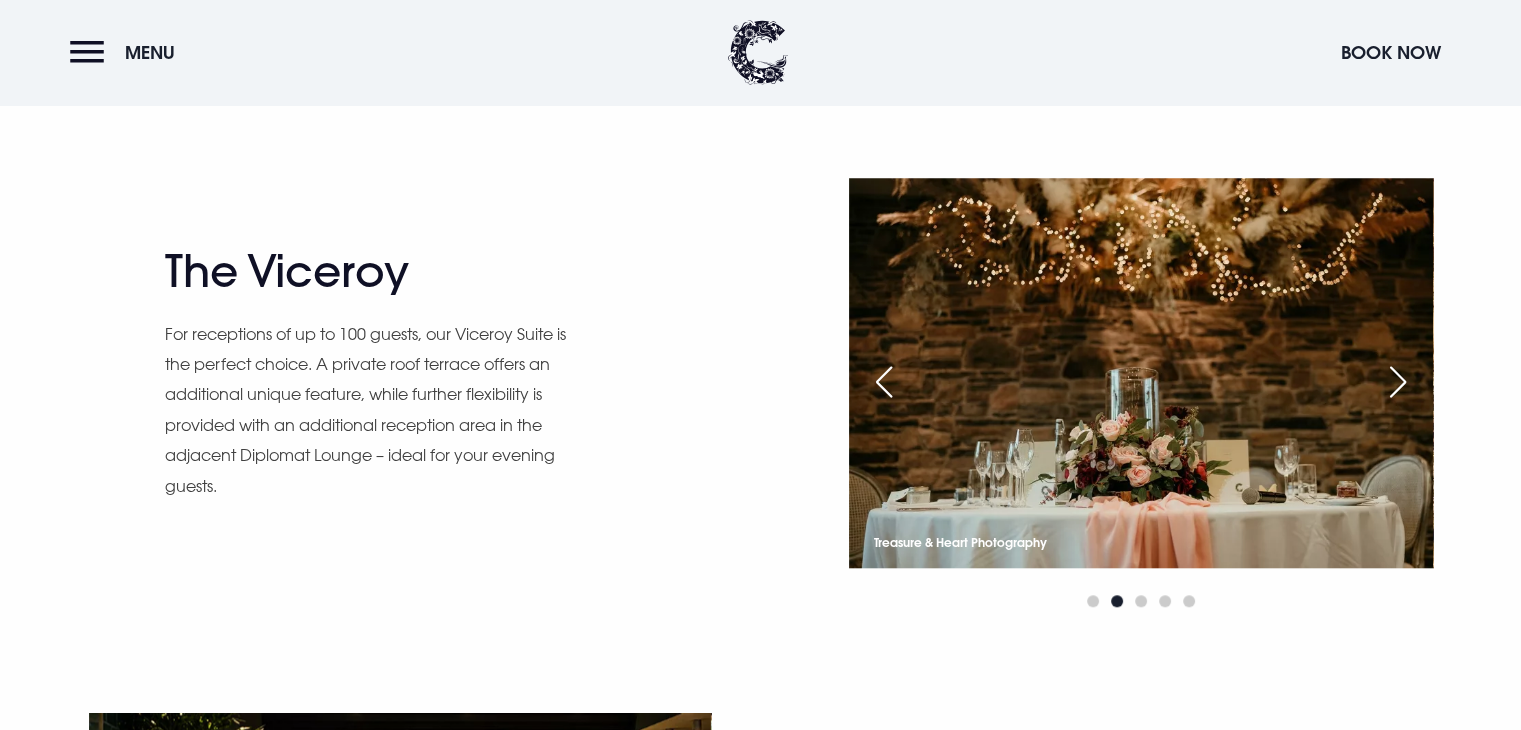 click at bounding box center (1398, 382) 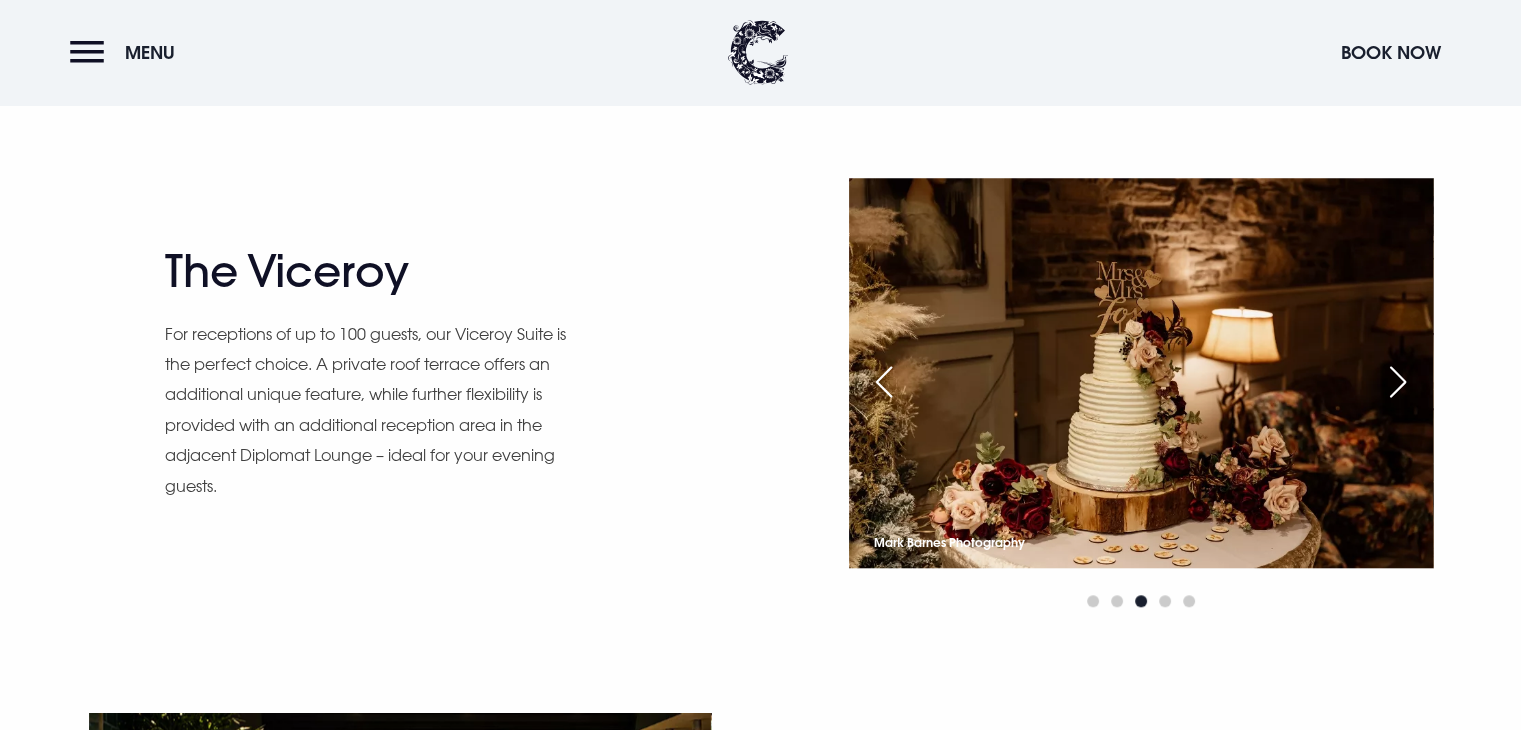 click at bounding box center [1398, 382] 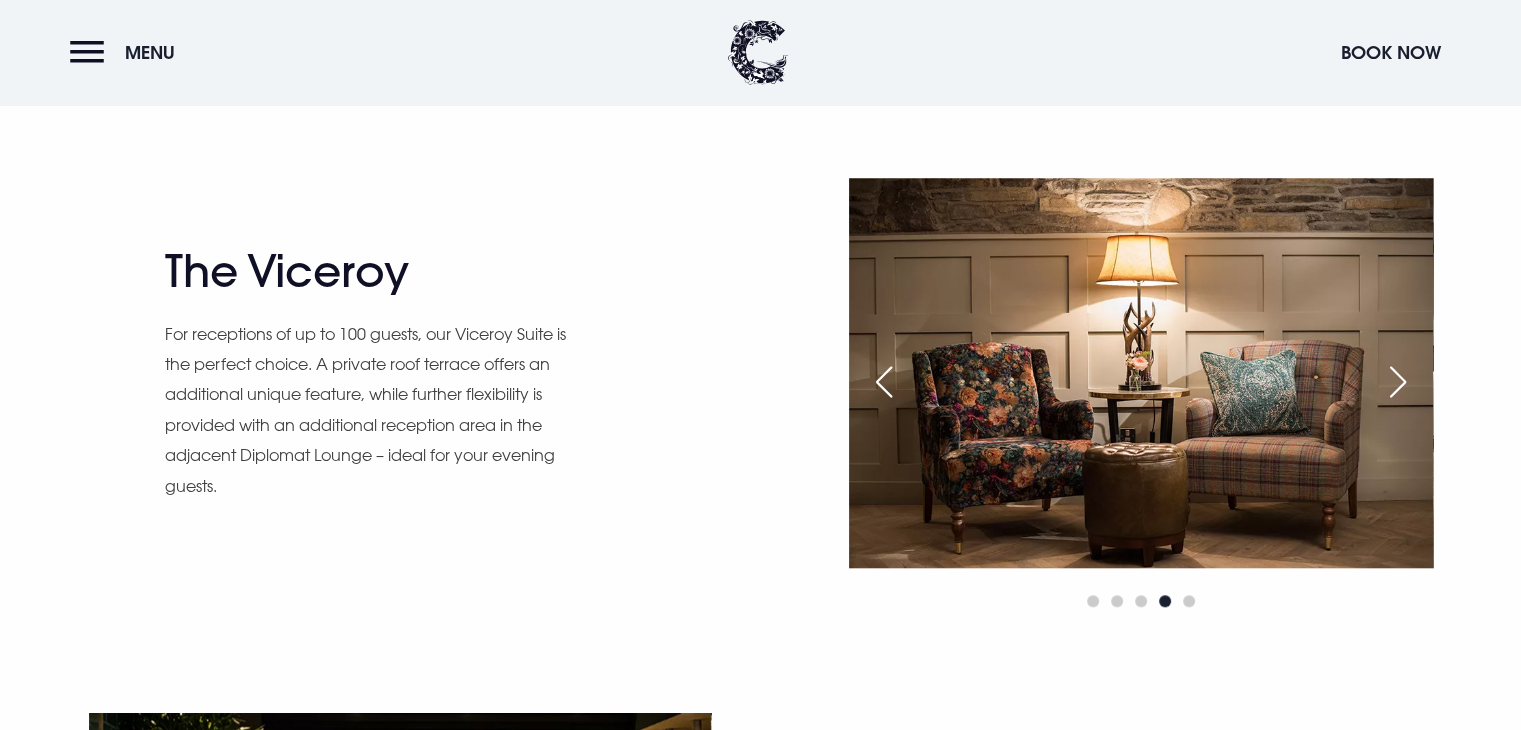 click at bounding box center (1398, 382) 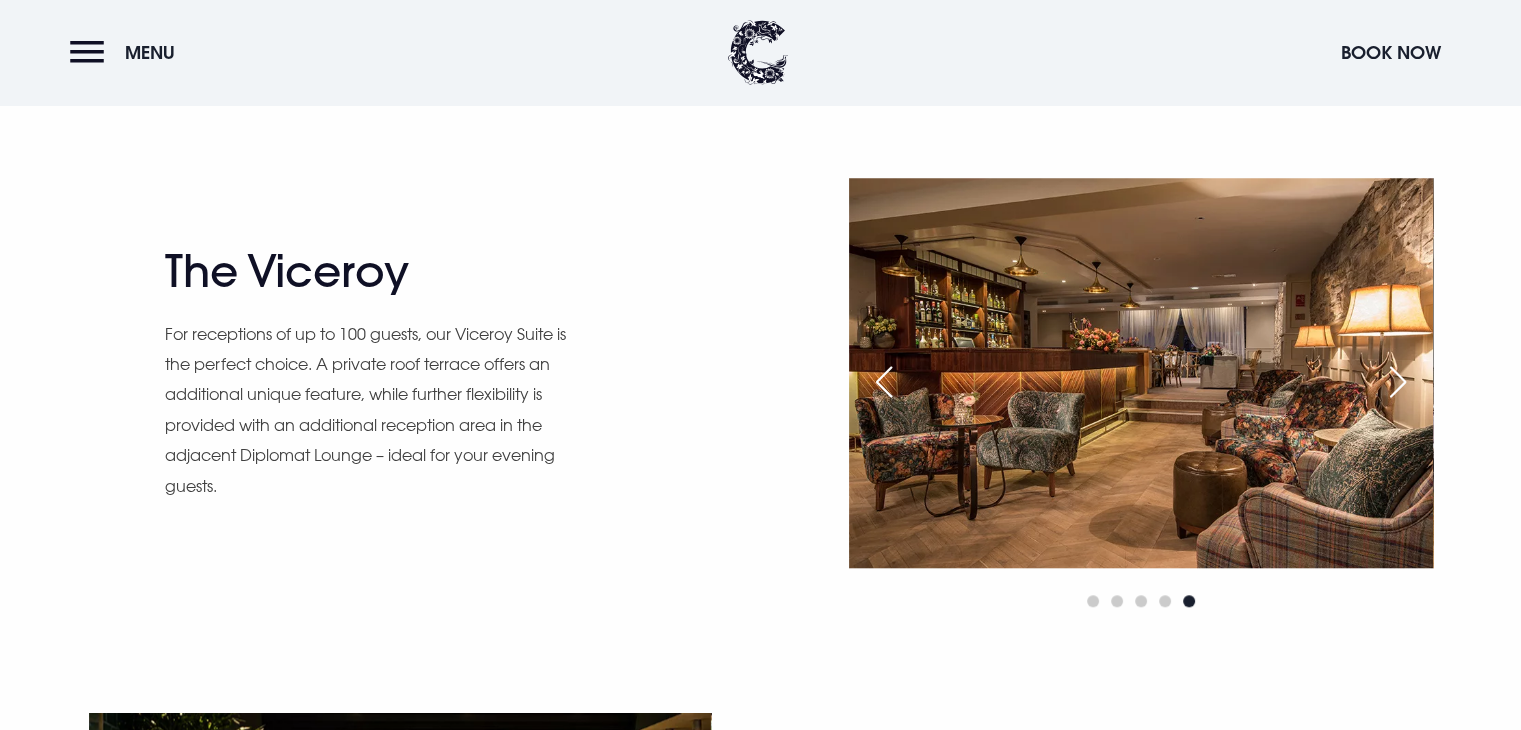 click at bounding box center (1398, 382) 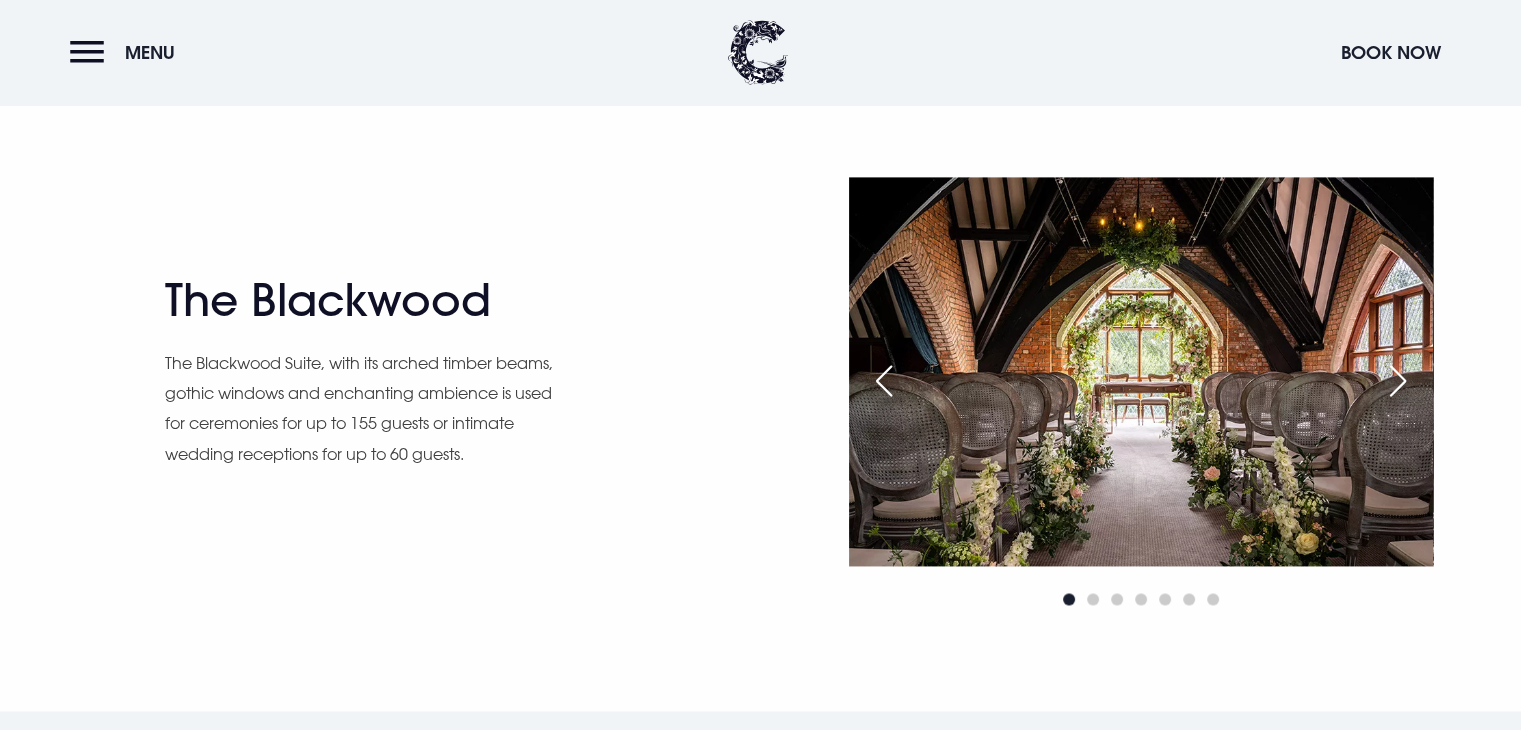 scroll, scrollTop: 2800, scrollLeft: 0, axis: vertical 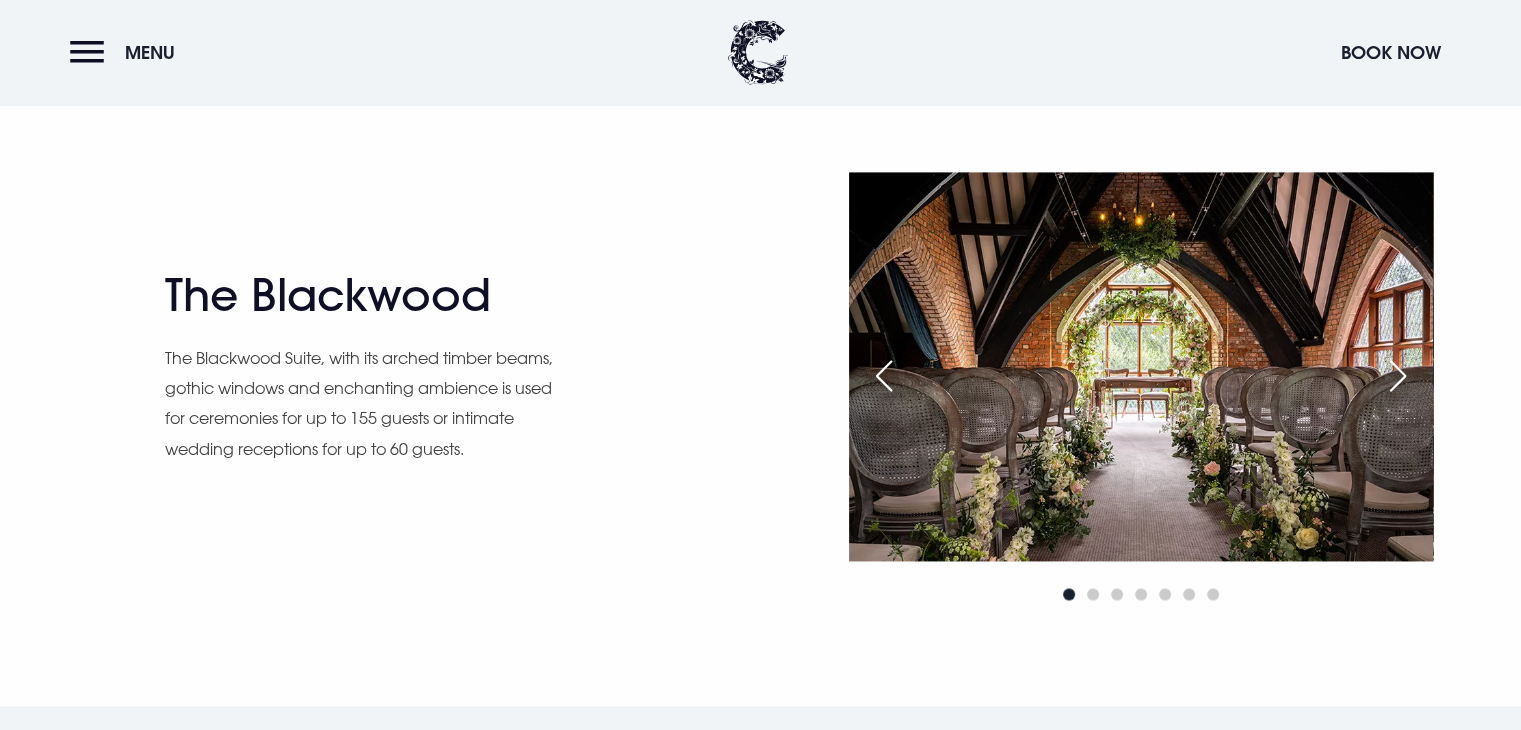 click at bounding box center (1398, 376) 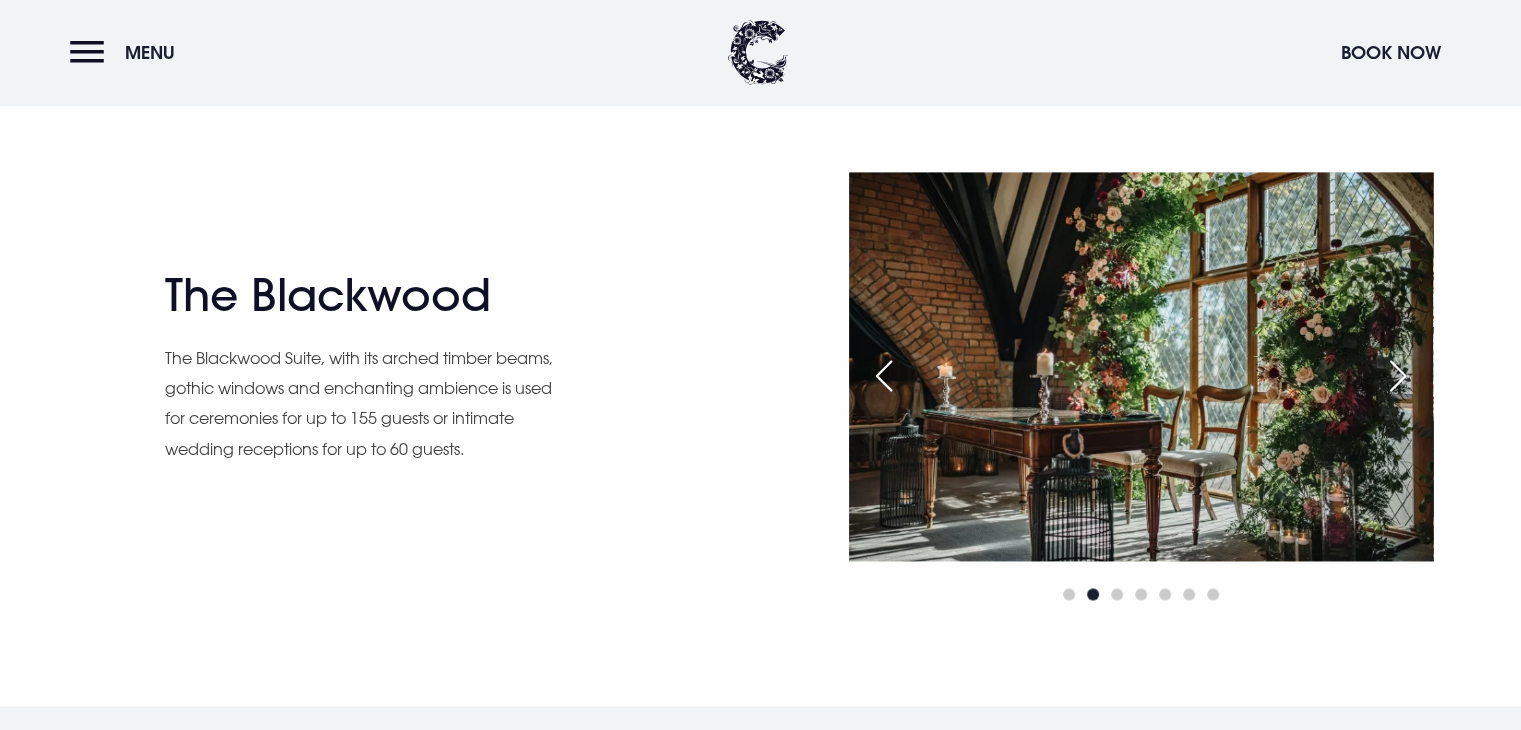 click at bounding box center [1398, 376] 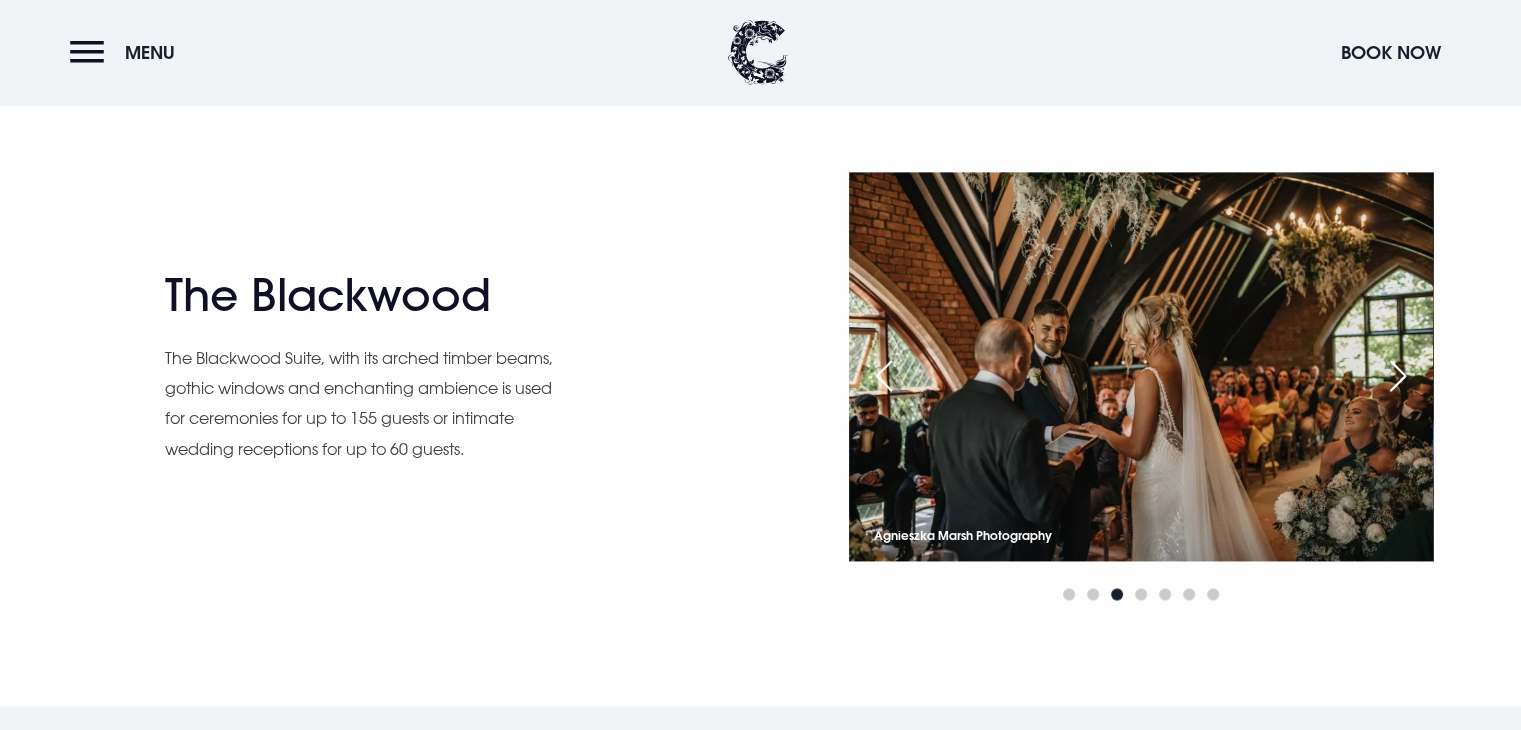 click at bounding box center (1141, 366) 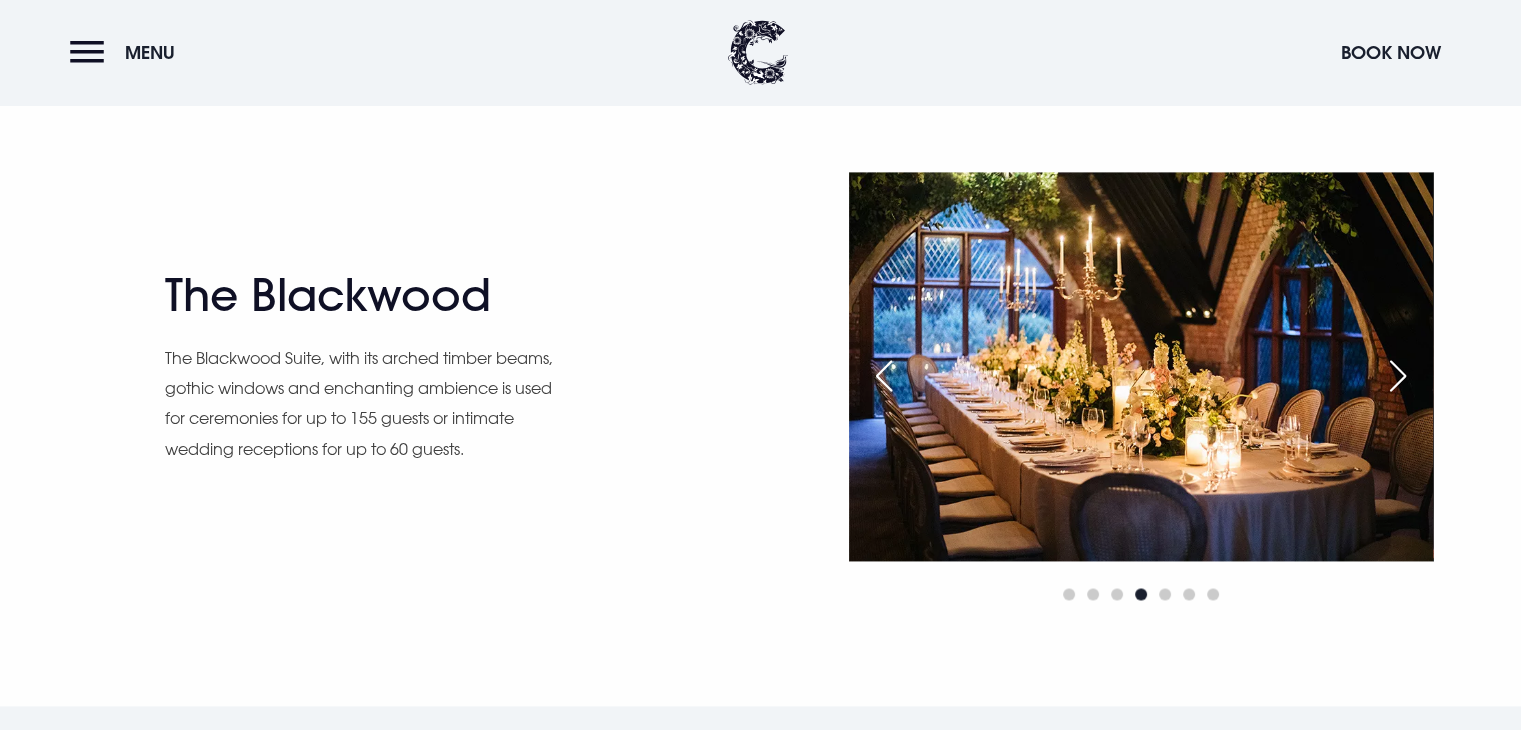click at bounding box center (1398, 376) 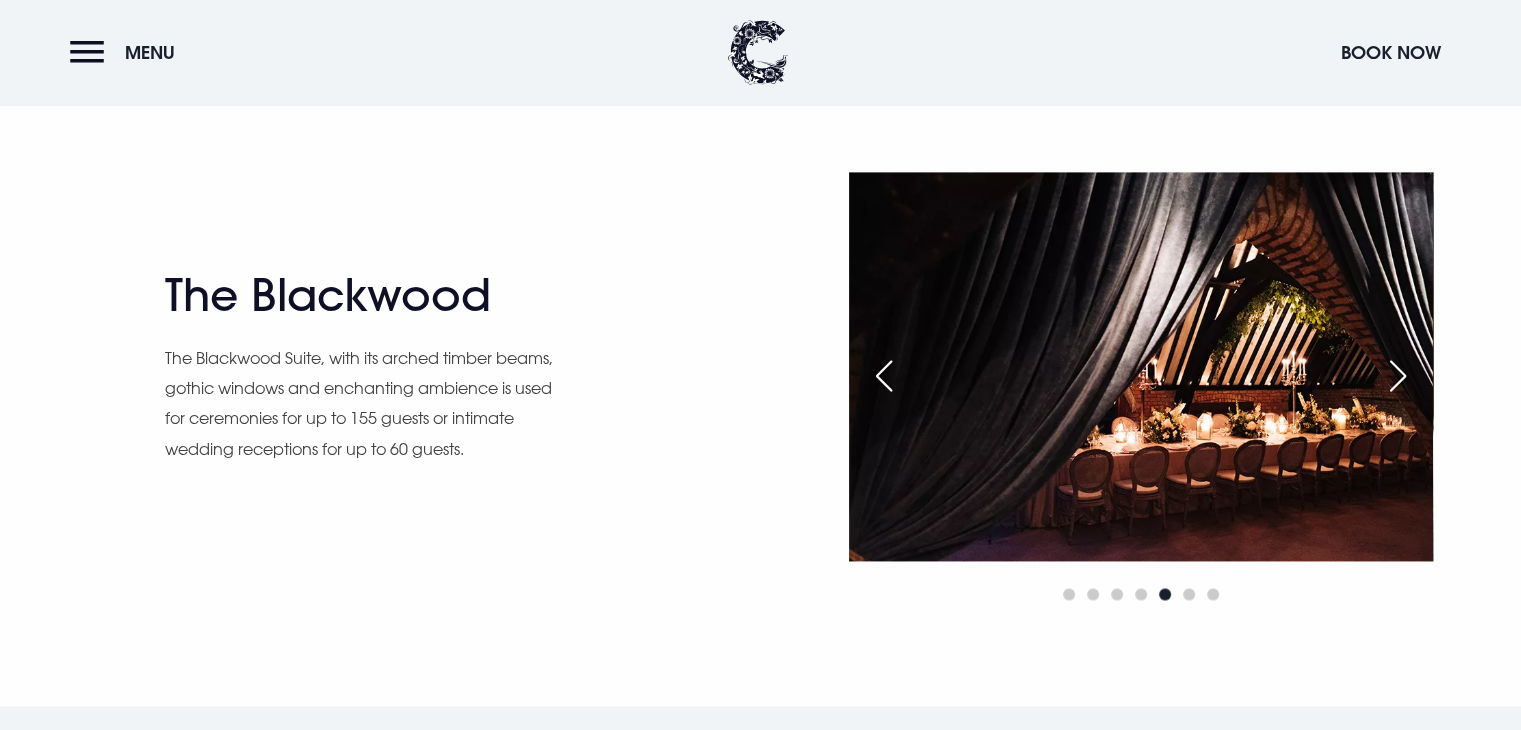 click at bounding box center [1398, 376] 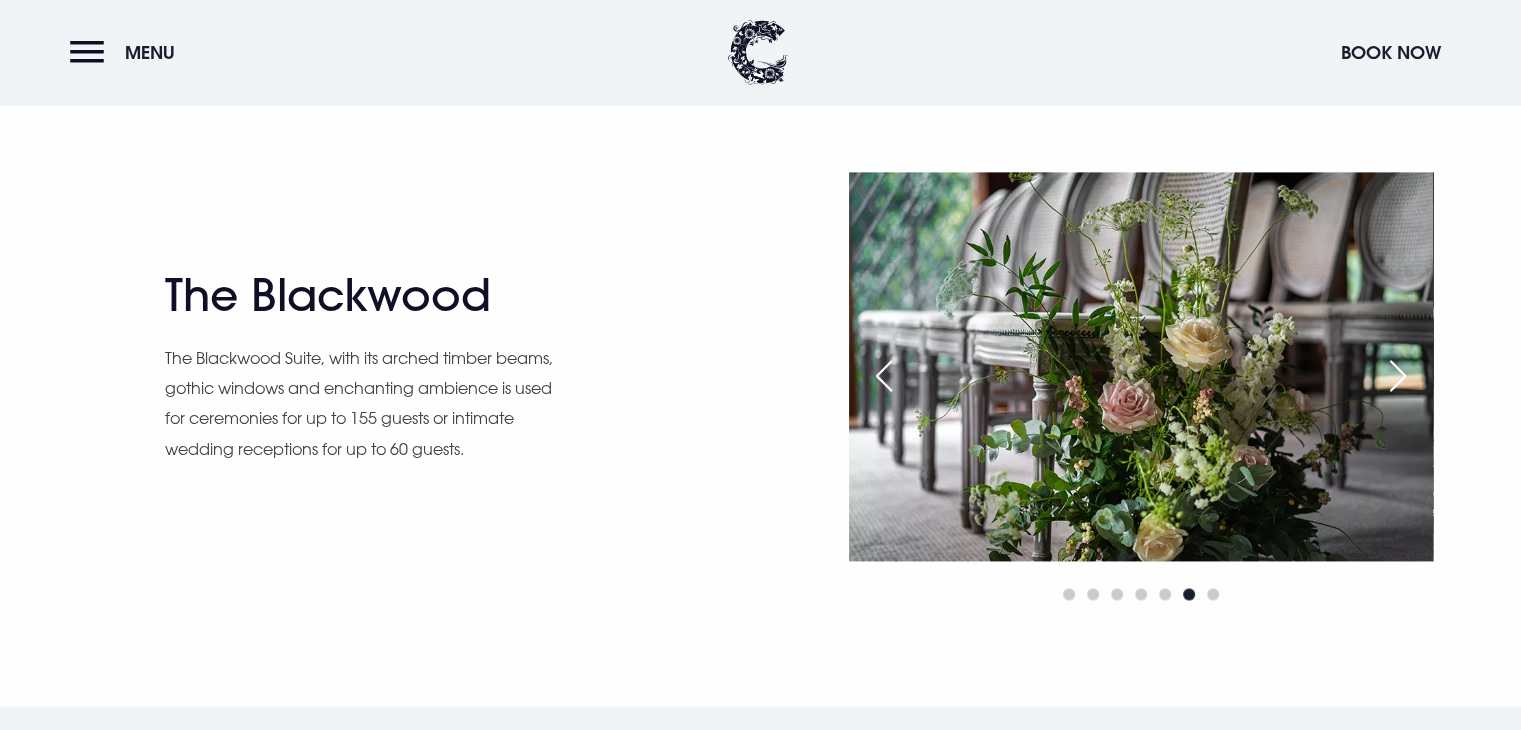 click at bounding box center (1398, 376) 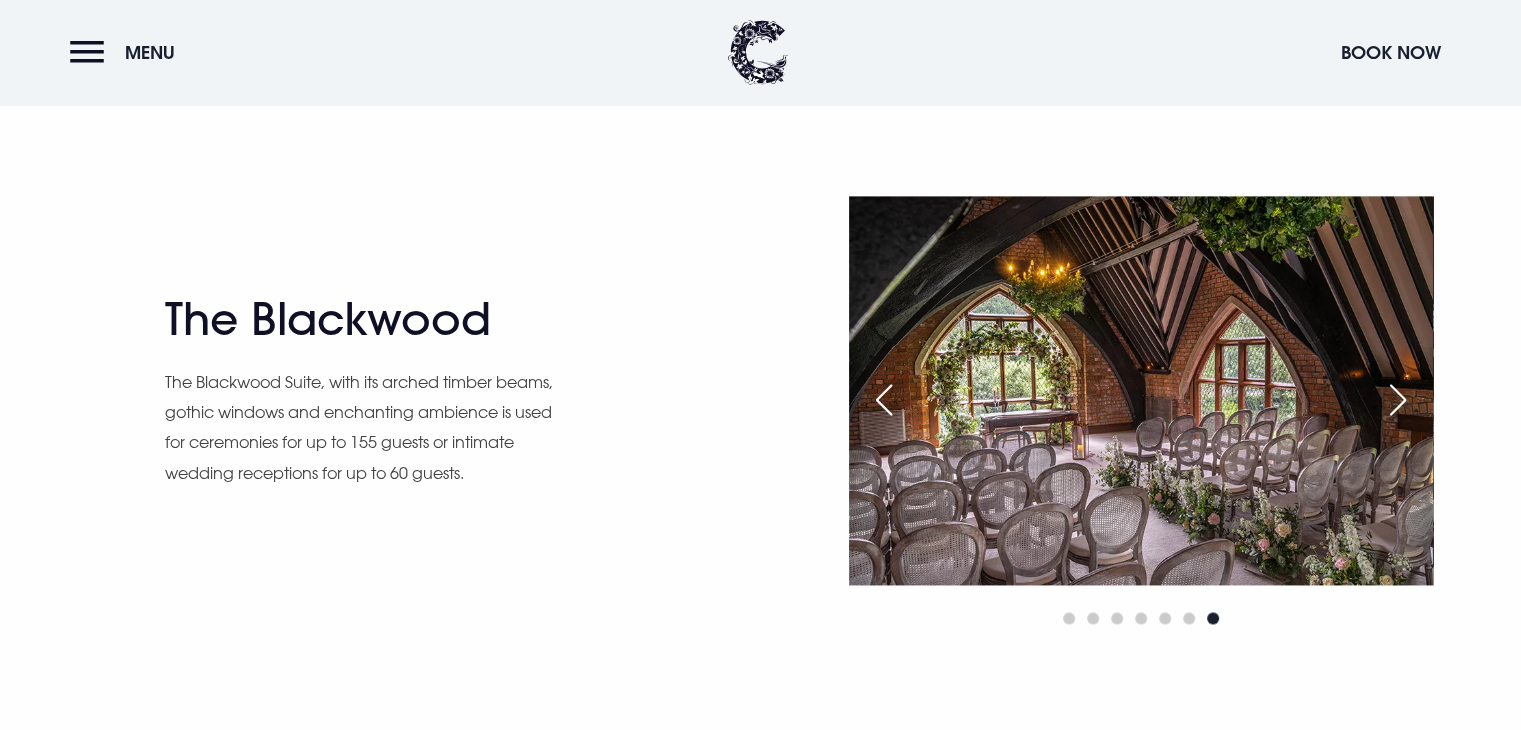 scroll, scrollTop: 2900, scrollLeft: 0, axis: vertical 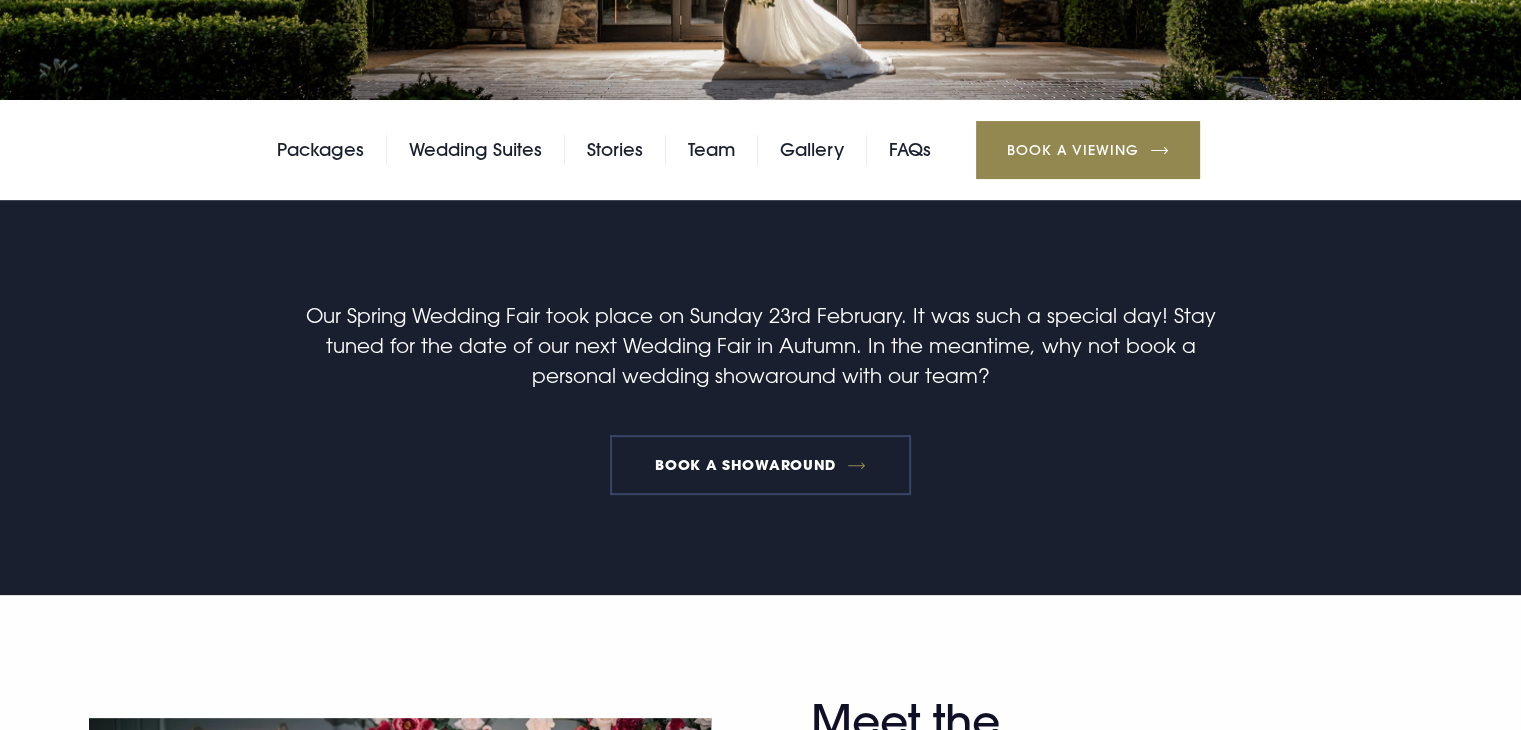 click on "BOOK A SHOWAROUND" at bounding box center [761, 465] 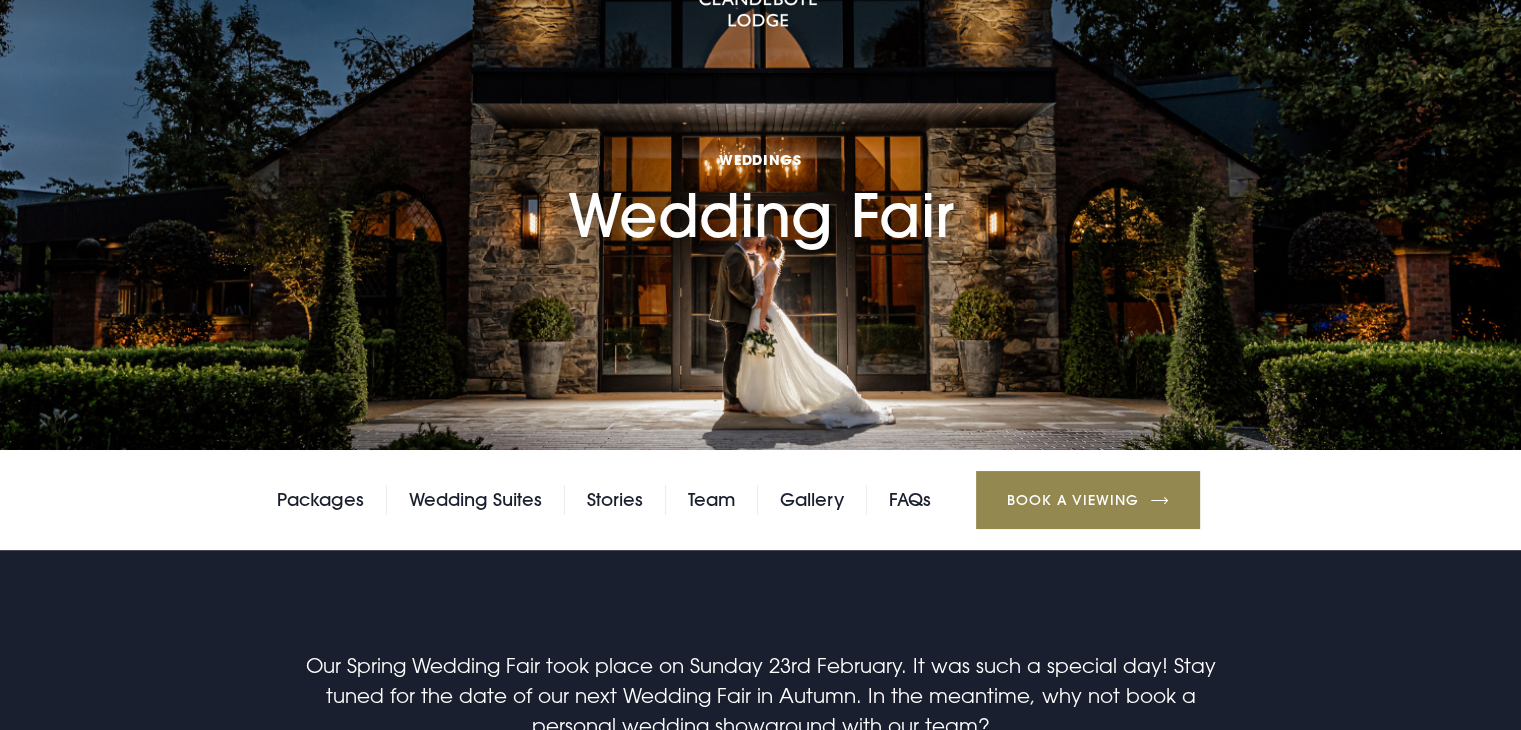 scroll, scrollTop: 0, scrollLeft: 0, axis: both 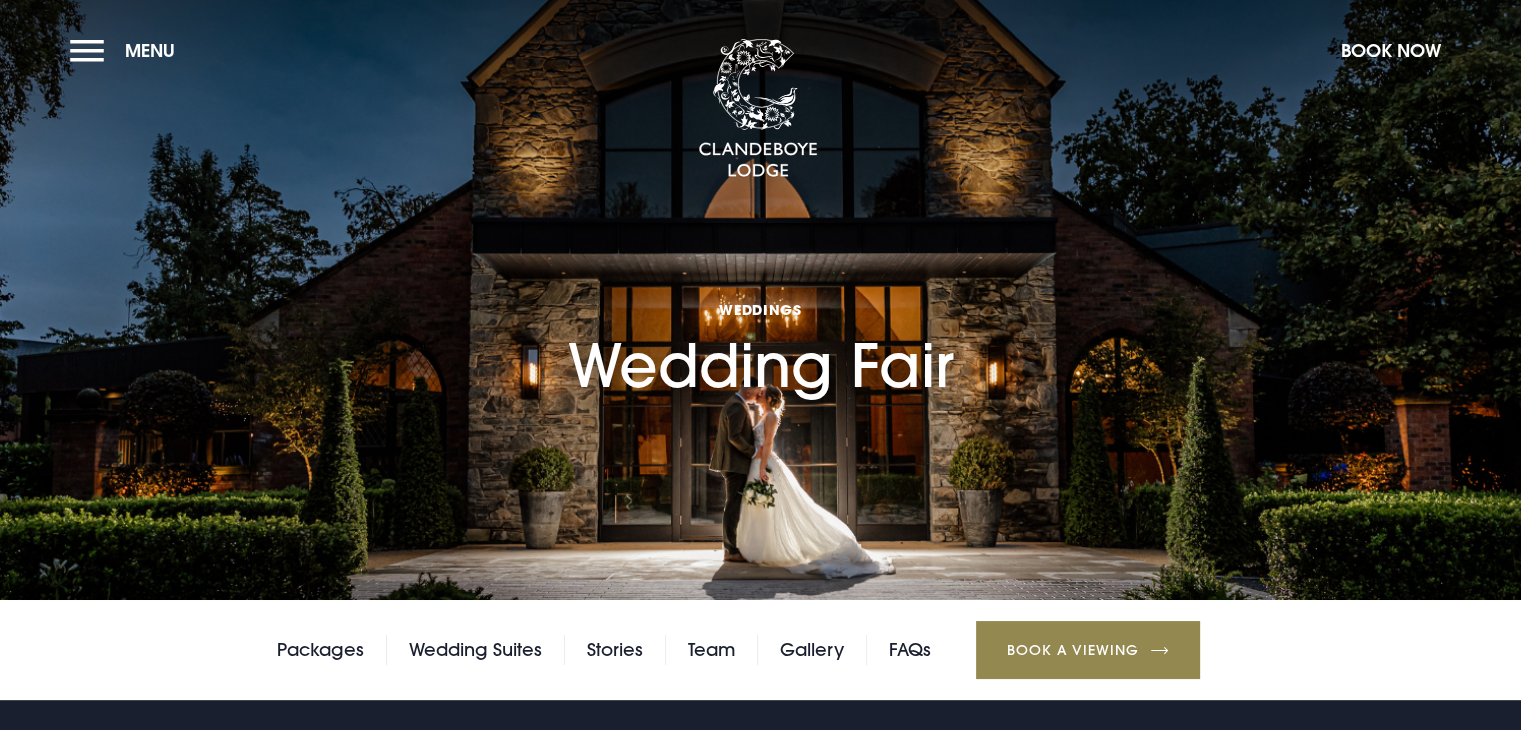 drag, startPoint x: 1004, startPoint y: 372, endPoint x: 663, endPoint y: 397, distance: 341.9152 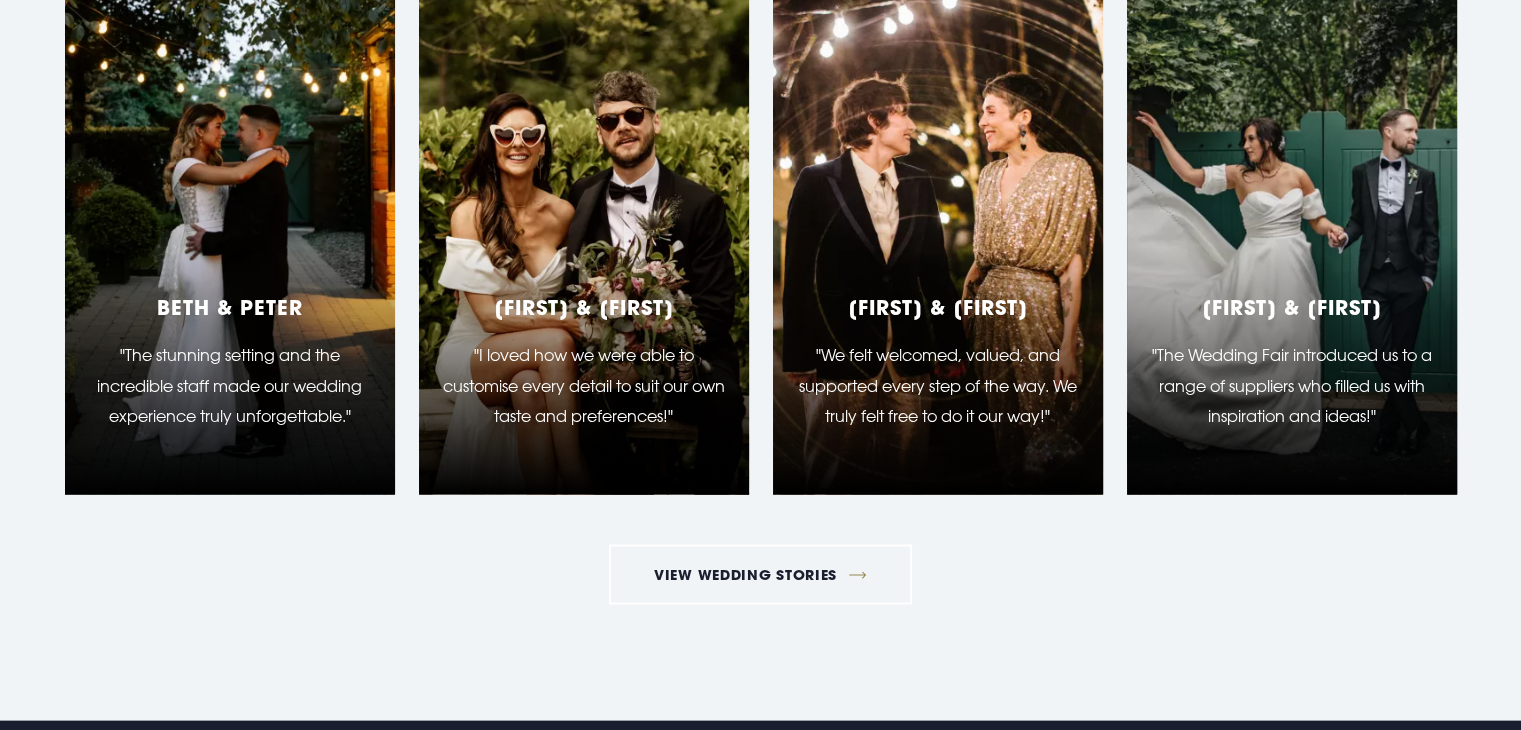 scroll, scrollTop: 3900, scrollLeft: 0, axis: vertical 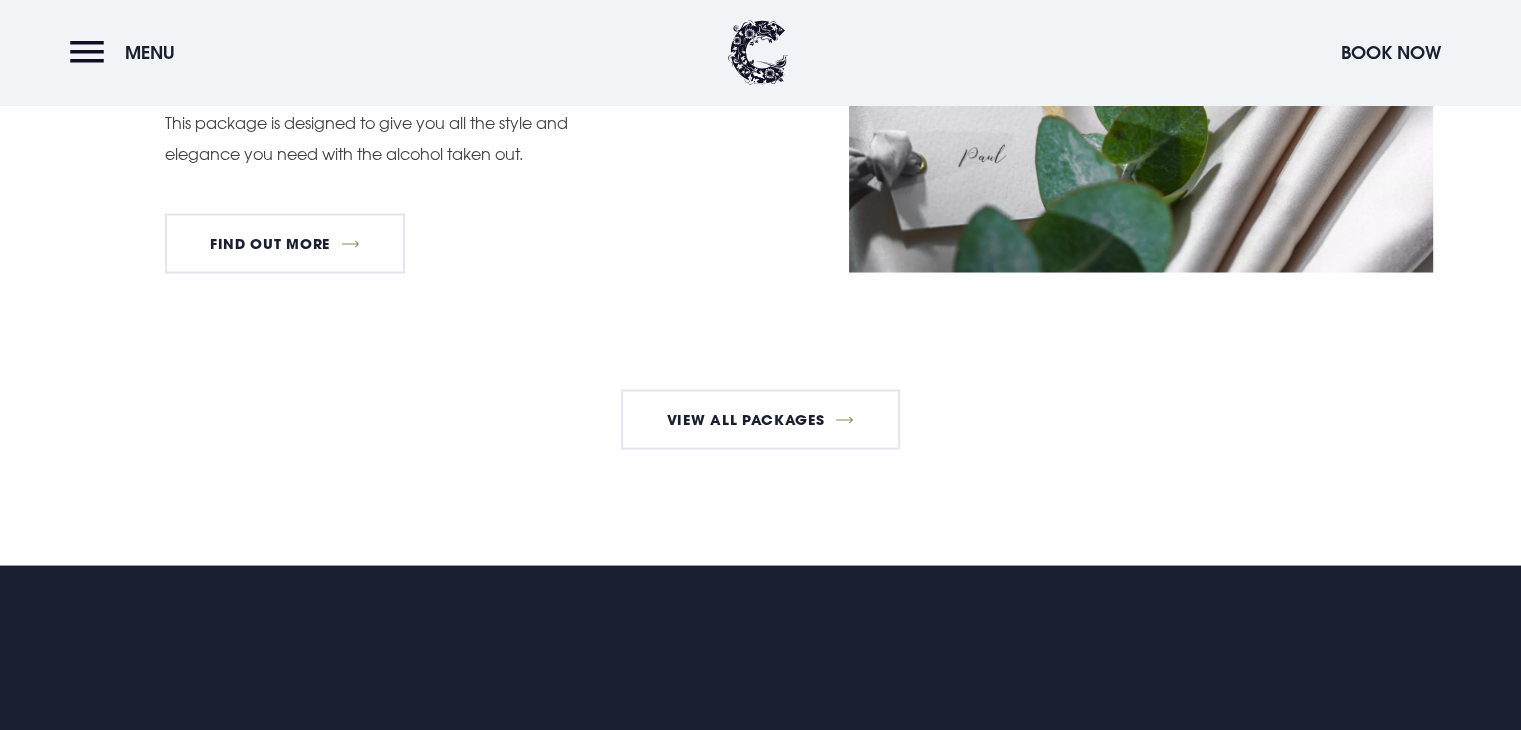 click at bounding box center (1141, 77) 